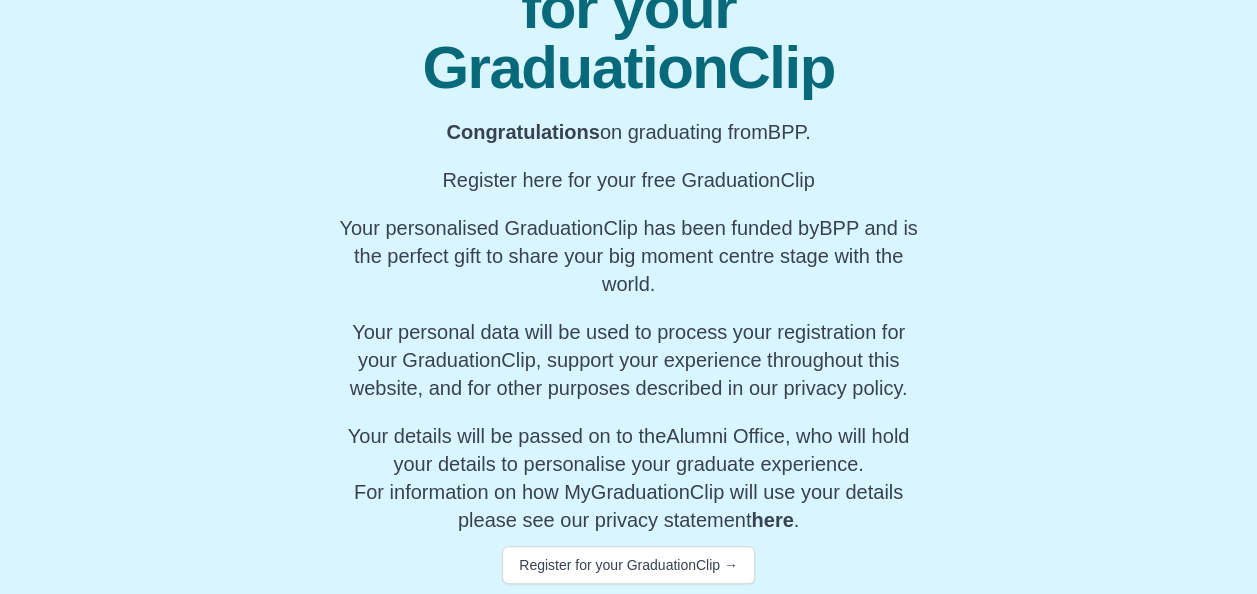 scroll, scrollTop: 252, scrollLeft: 0, axis: vertical 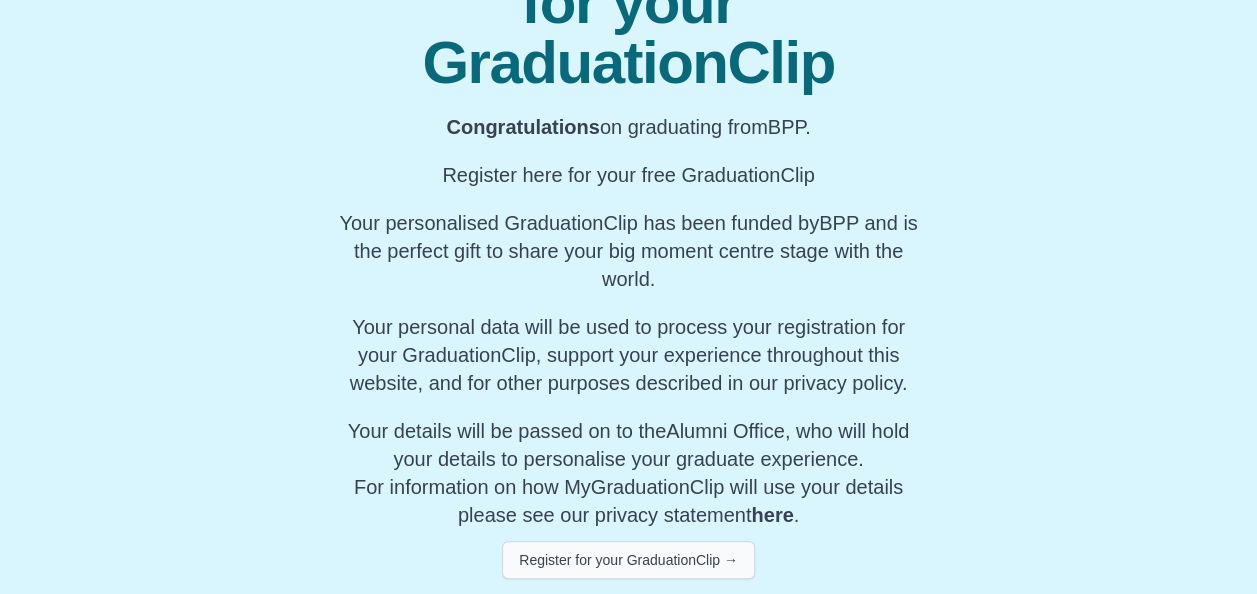 click on "Register for your GraduationClip →" at bounding box center (628, 560) 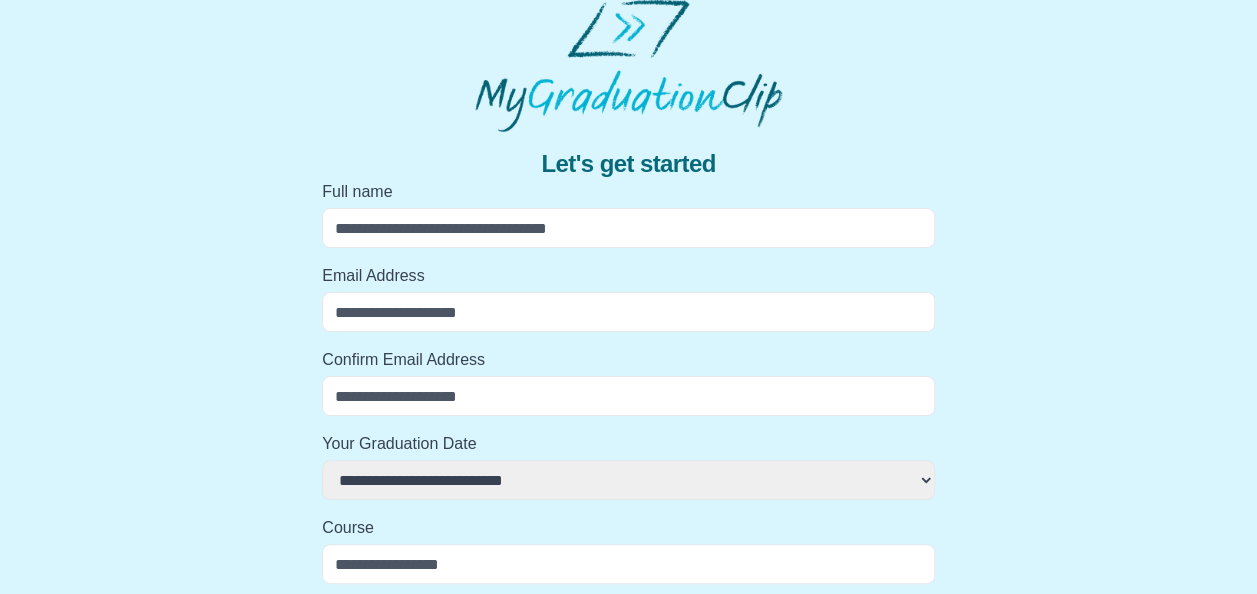 scroll, scrollTop: 0, scrollLeft: 0, axis: both 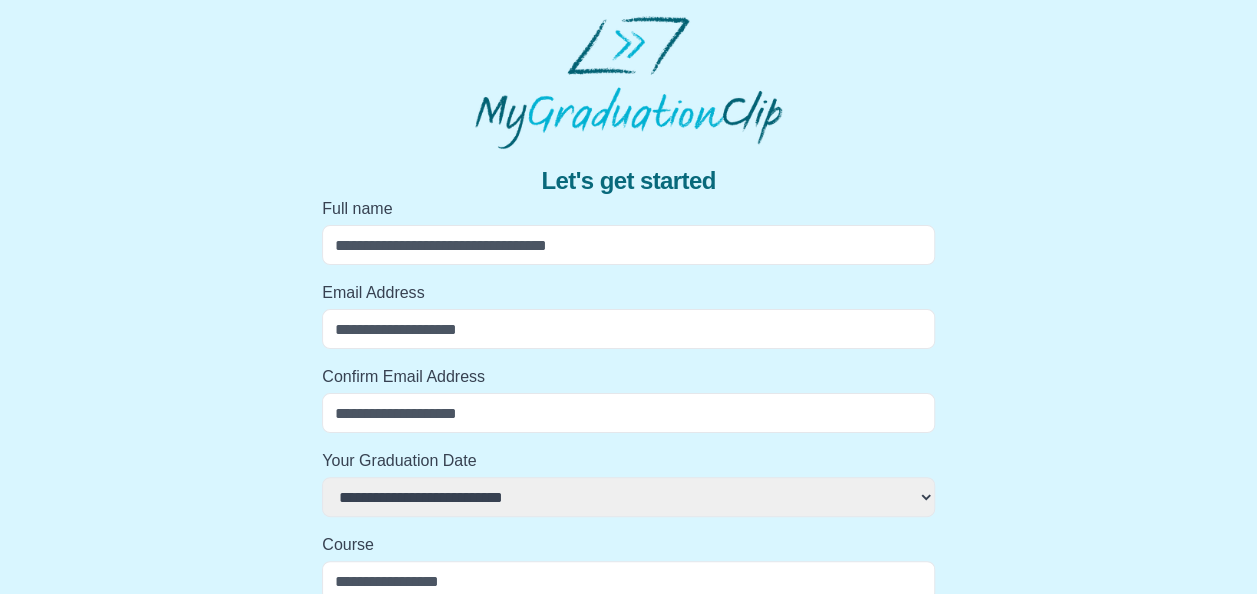 click on "Full name" at bounding box center (628, 245) 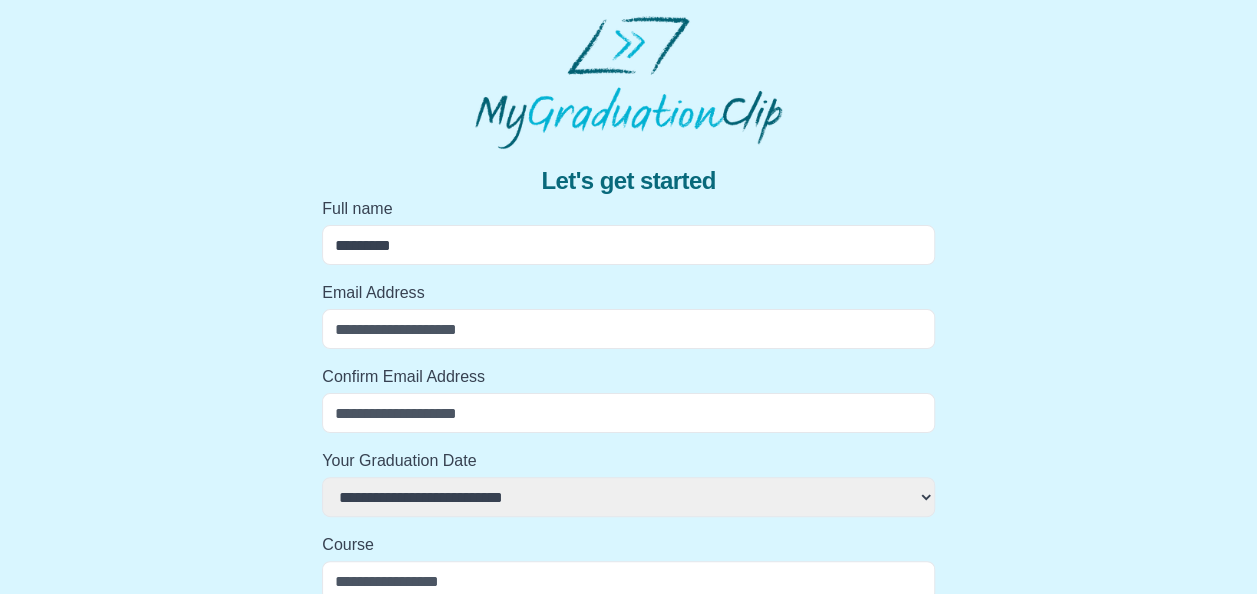 select 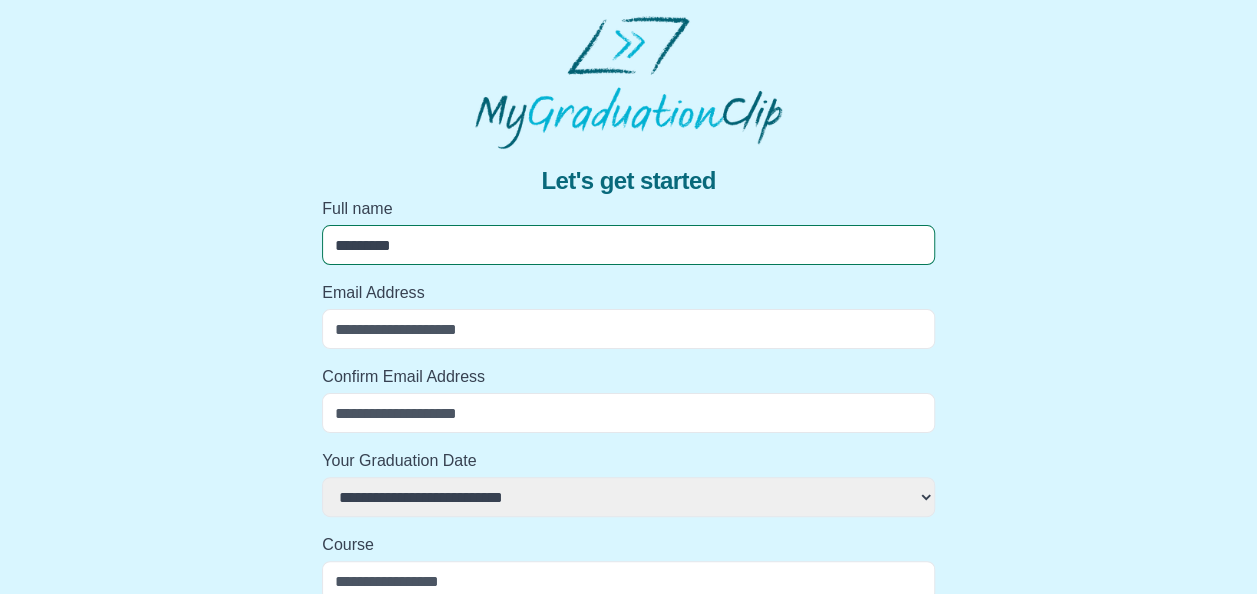 click on "Email Address" at bounding box center (628, 329) 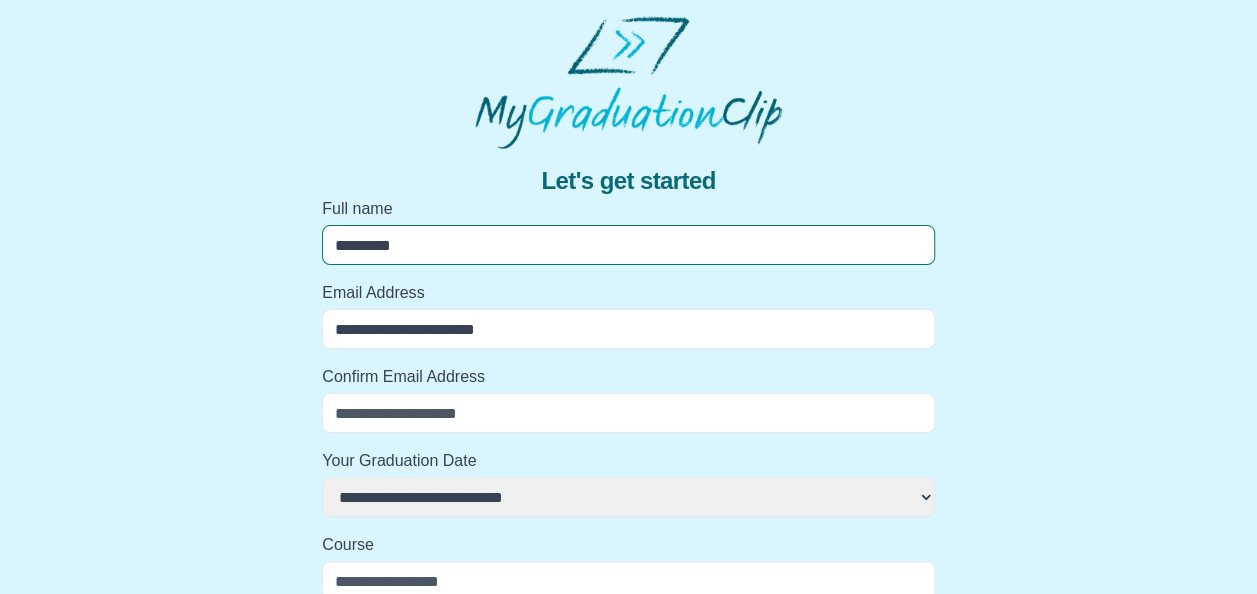 type on "**********" 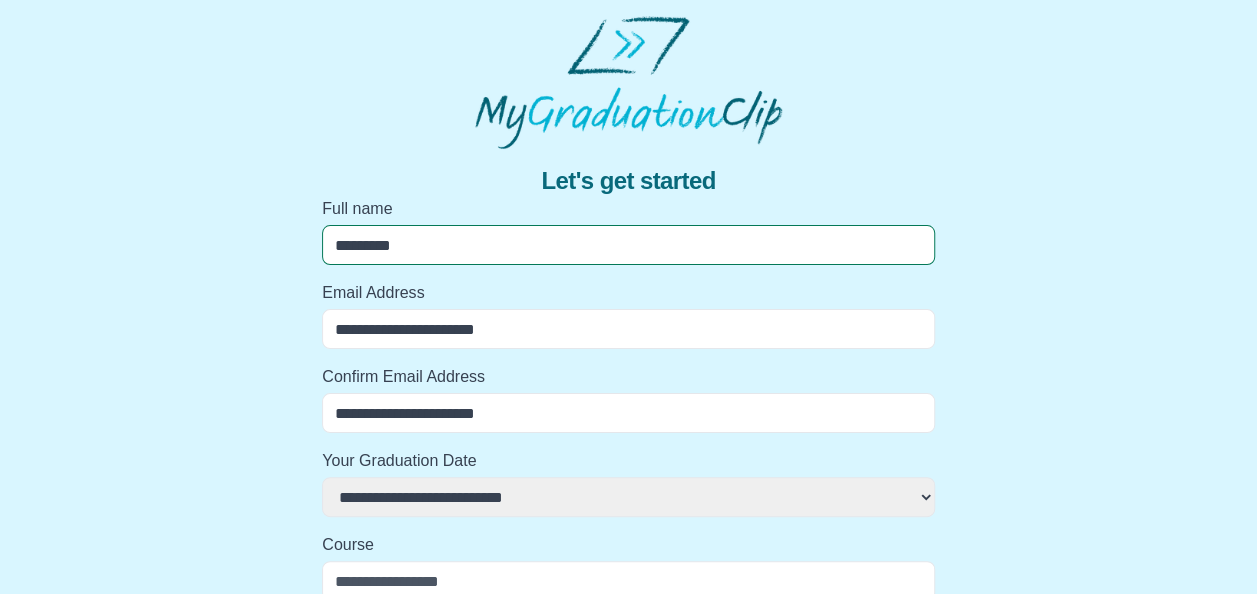 select 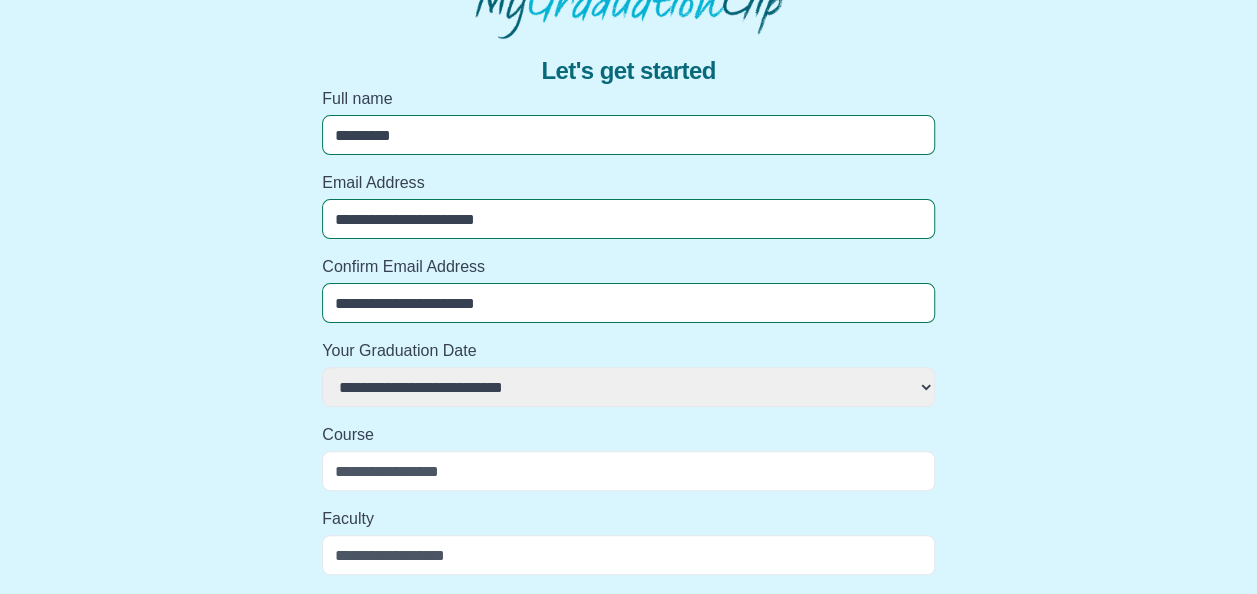scroll, scrollTop: 120, scrollLeft: 0, axis: vertical 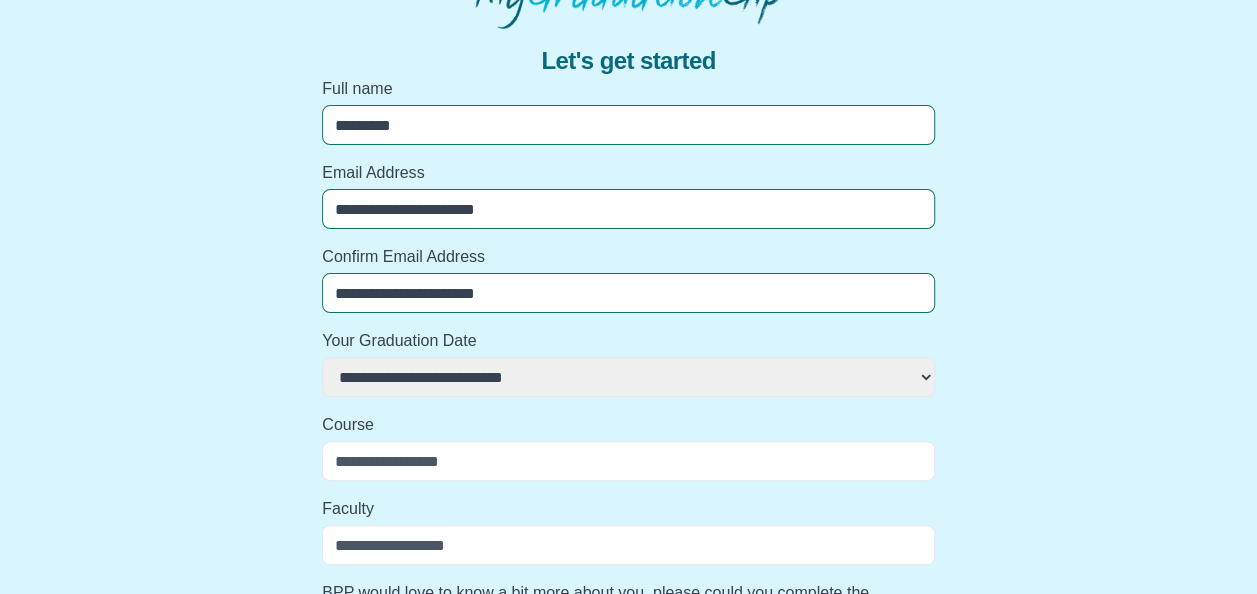 click on "[FIRST] [LAST] [FIRST] [LAST] [FIRST] [LAST] [FIRST] [LAST] [FIRST] [LAST] [FIRST] [LAST] [FIRST] [LAST] [FIRST] [LAST] [FIRST] [LAST] [FIRST] [LAST] [FIRST] [LAST]" at bounding box center [628, 377] 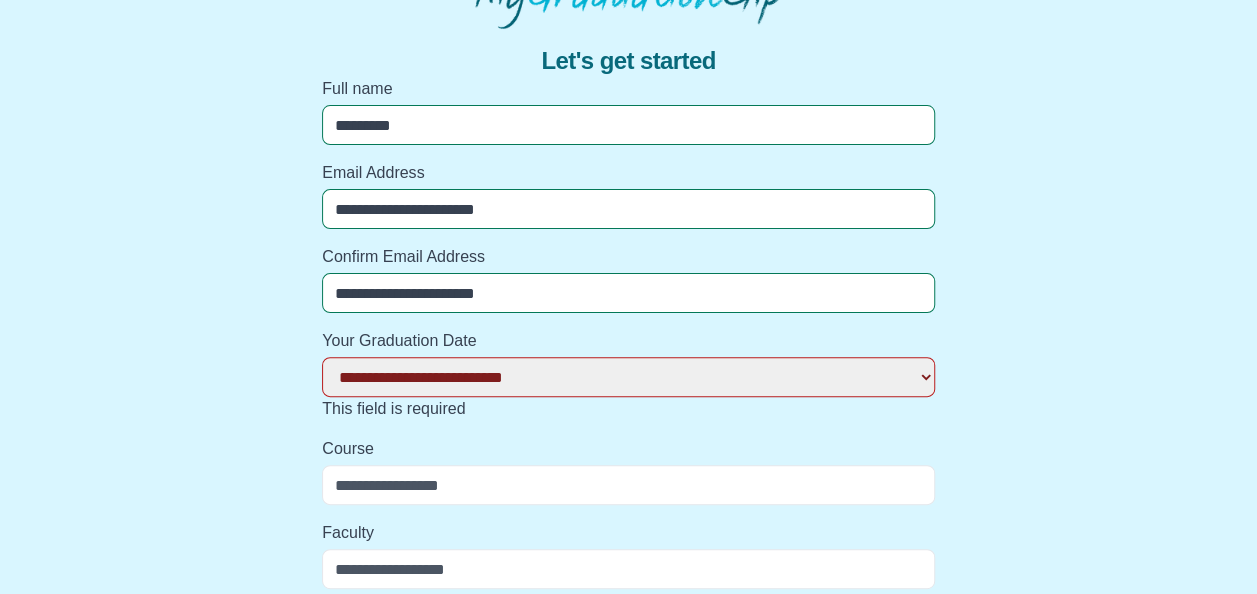 select 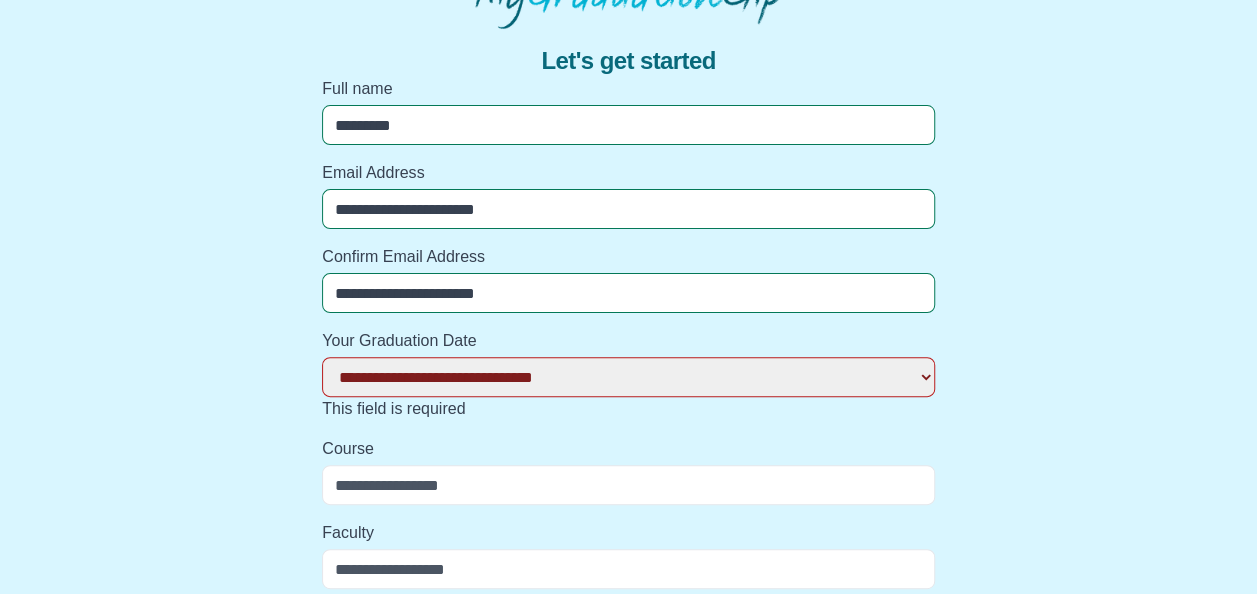 click on "[FIRST] [LAST] [FIRST] [LAST] [FIRST] [LAST] [FIRST] [LAST] [FIRST] [LAST] [FIRST] [LAST] [FIRST] [LAST] [FIRST] [LAST] [FIRST] [LAST] [FIRST] [LAST] [FIRST] [LAST]" at bounding box center (628, 377) 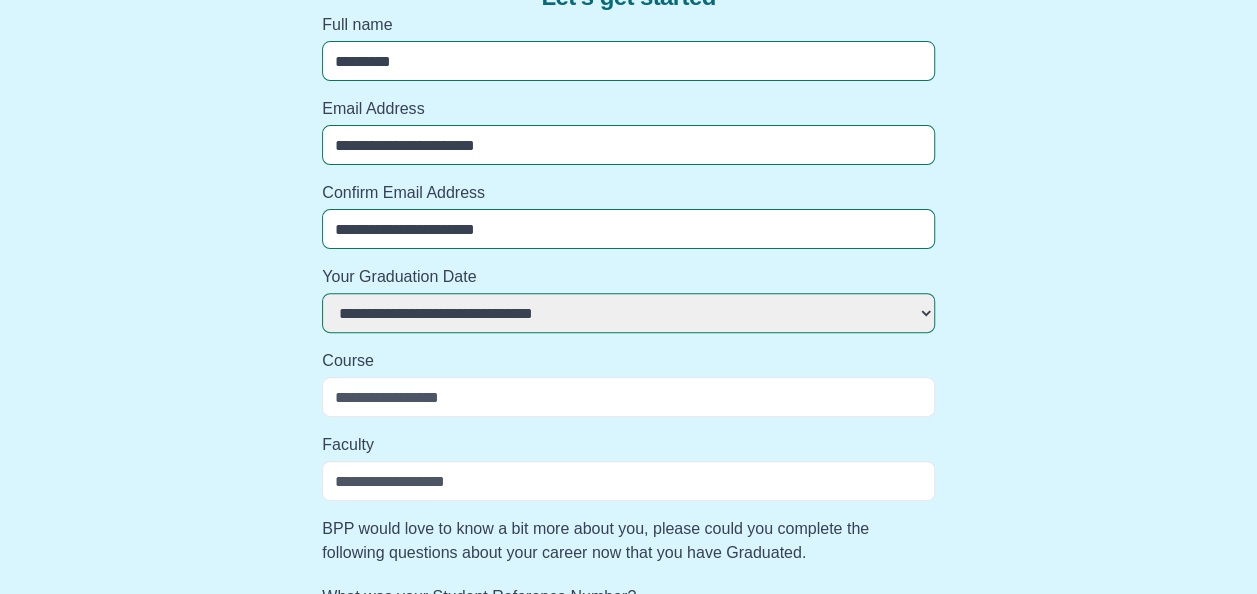 scroll, scrollTop: 302, scrollLeft: 0, axis: vertical 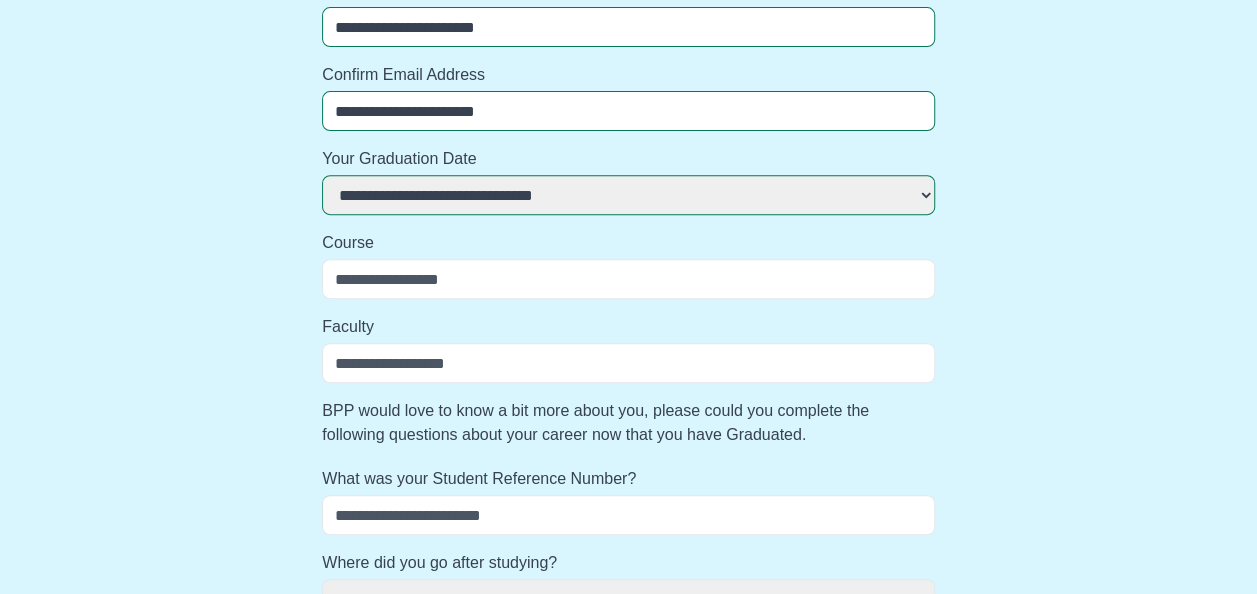 click on "Course" at bounding box center (628, 279) 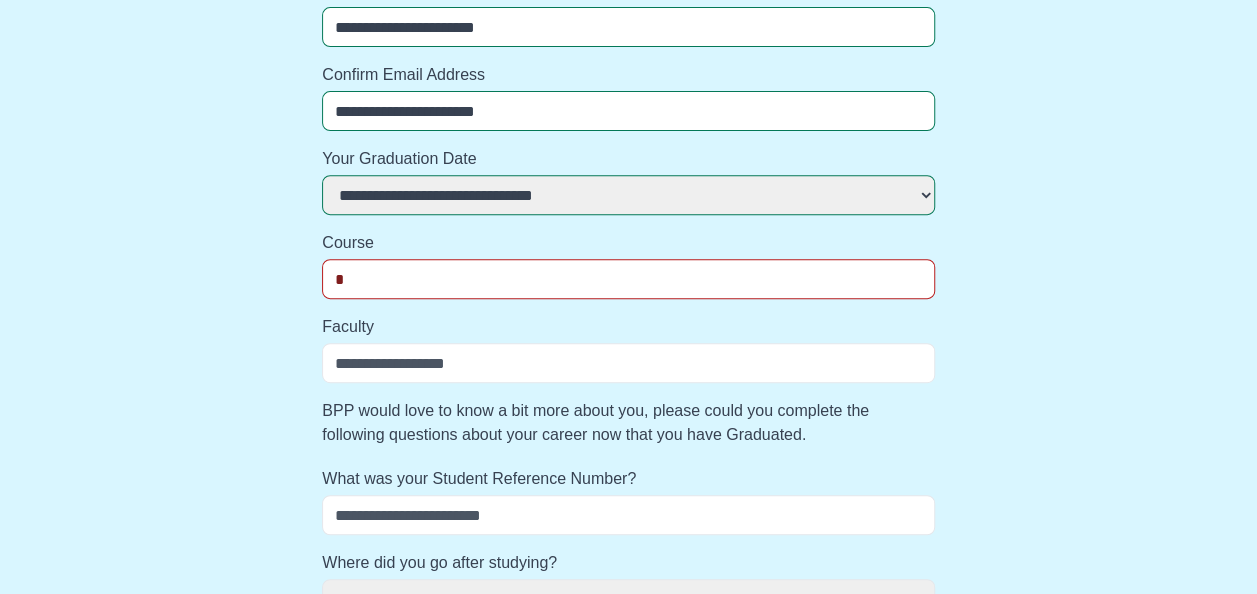 select 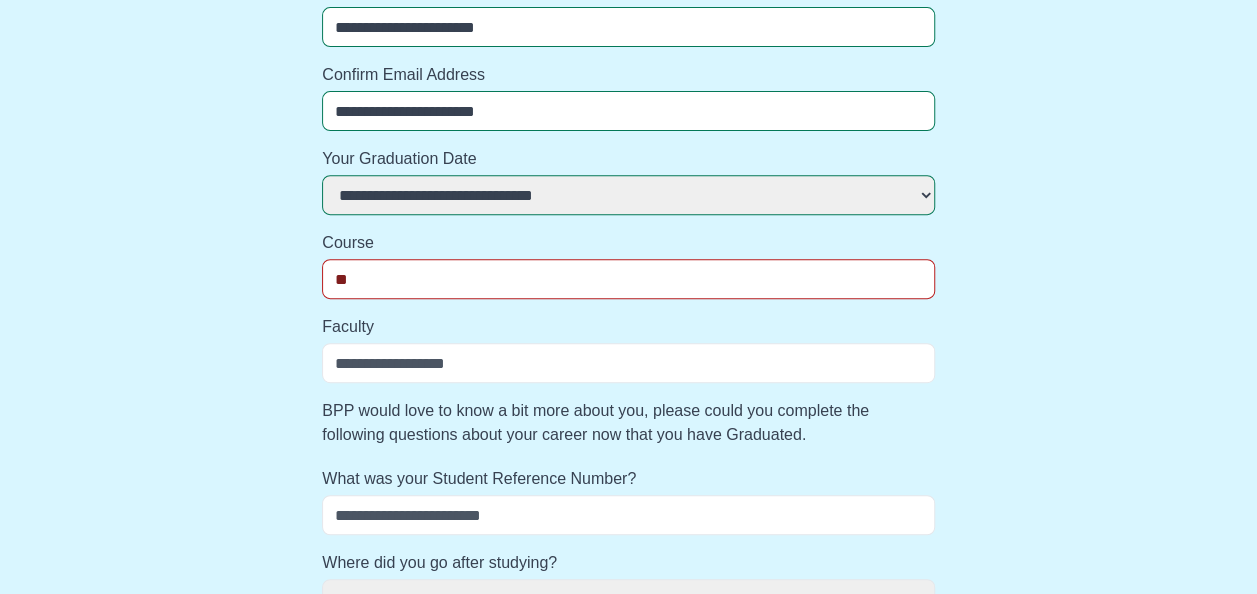 select 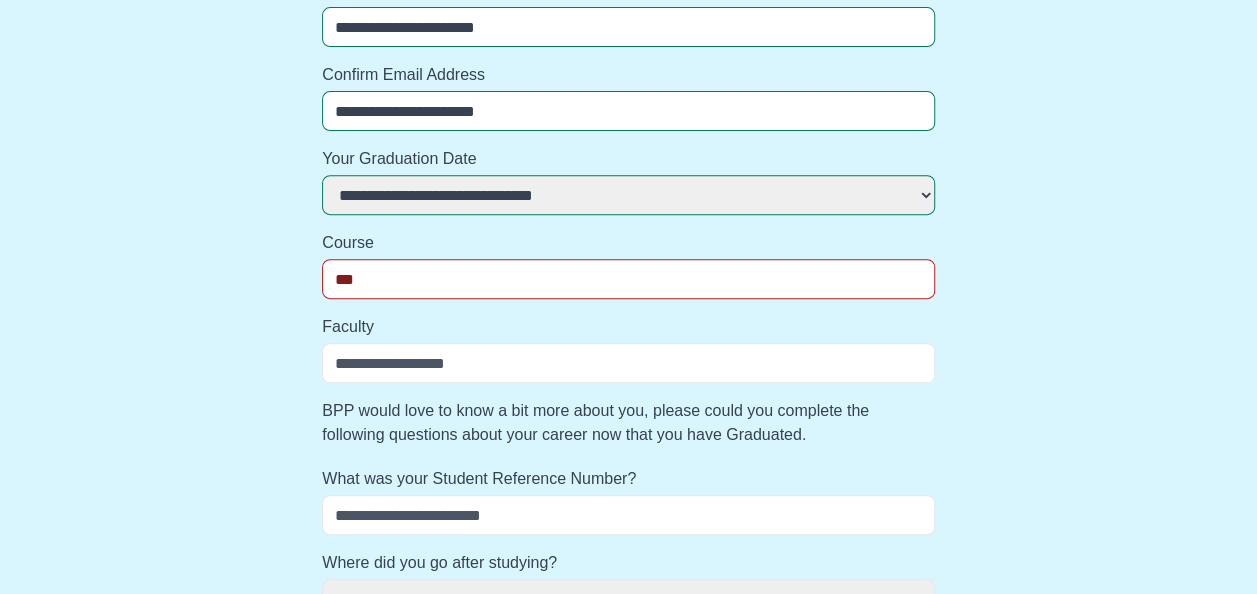 select 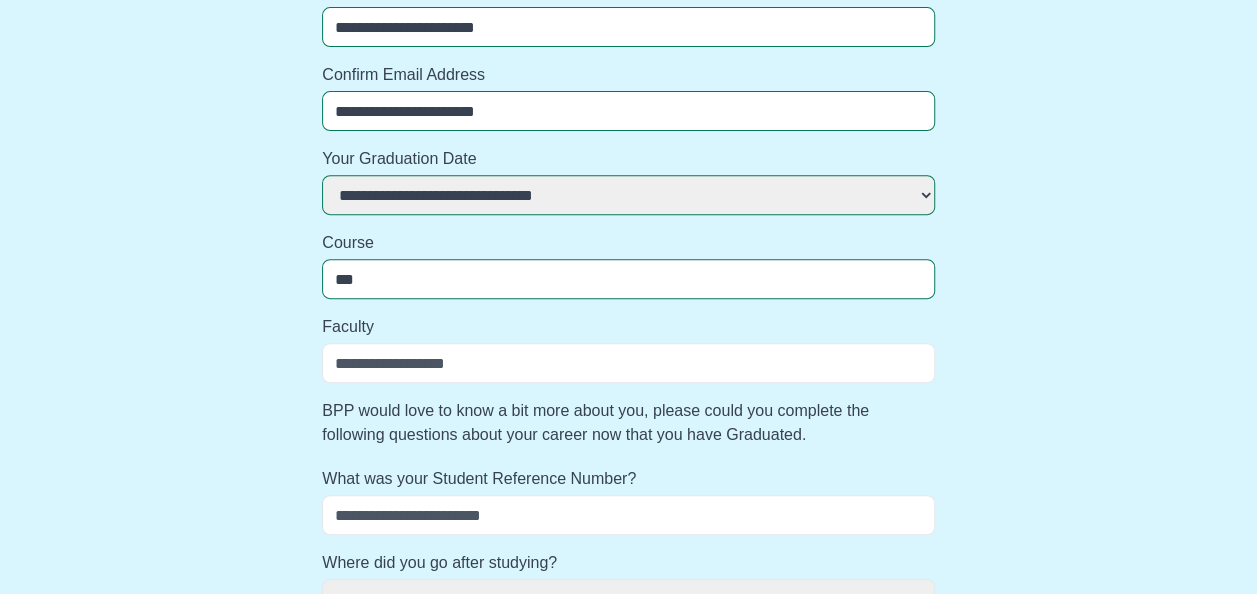 type on "***" 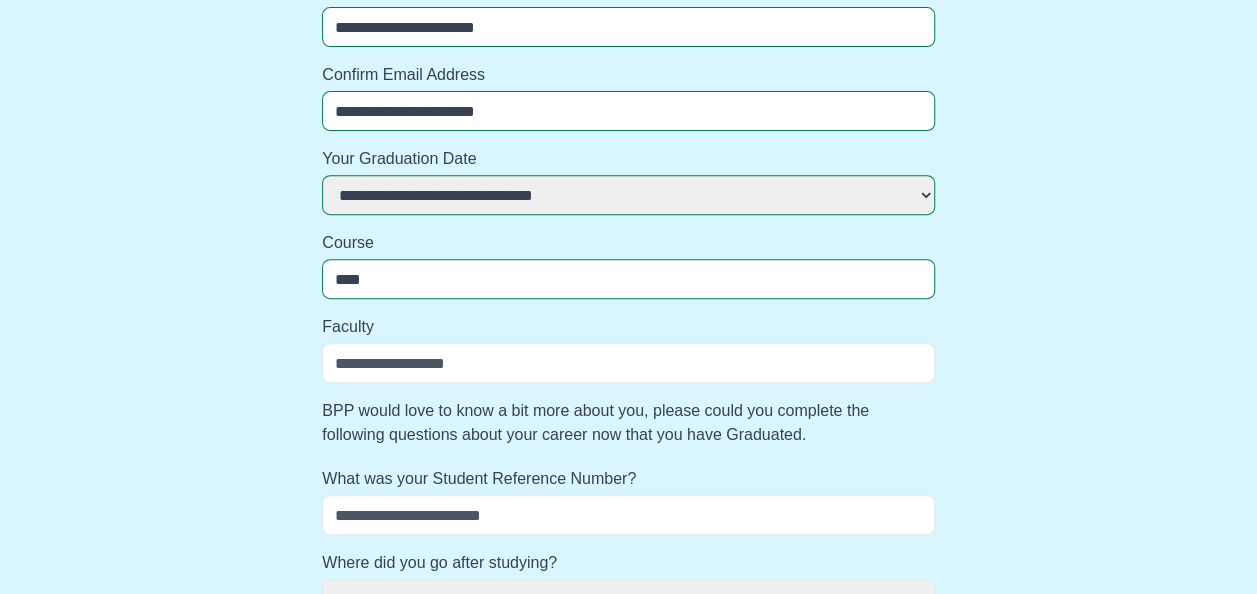 select 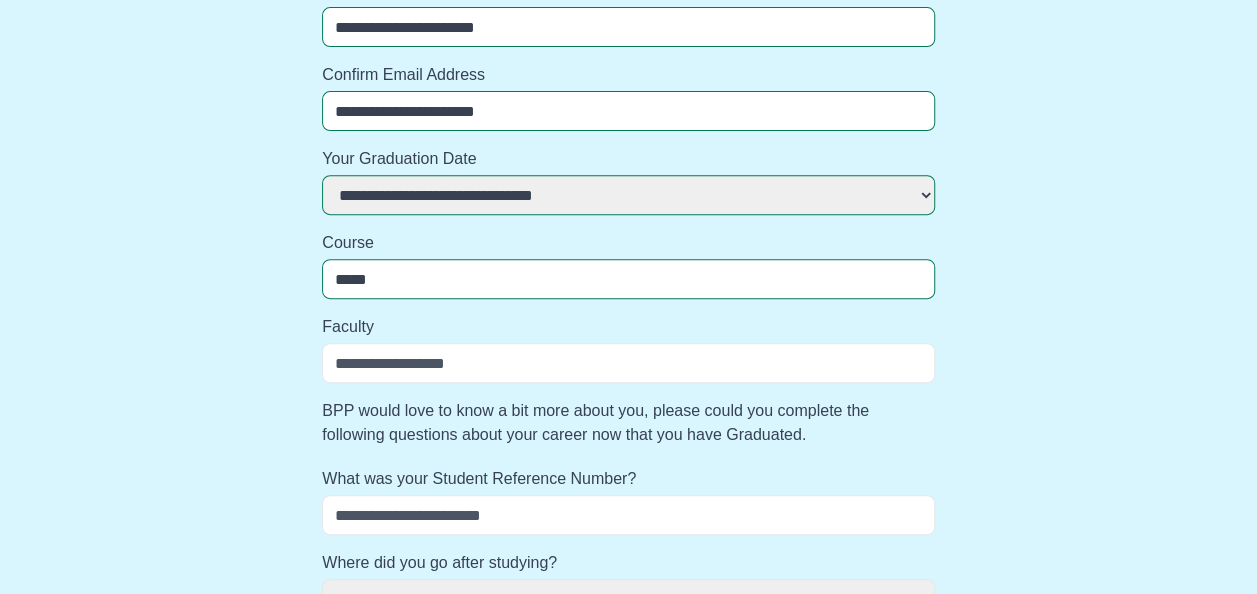 select 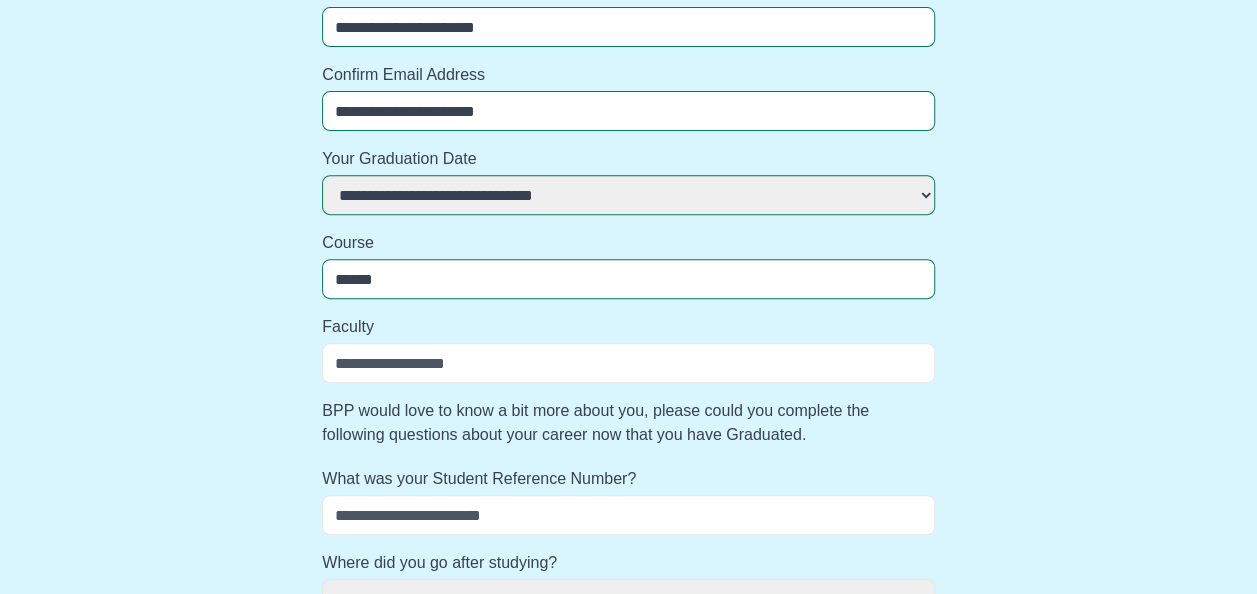 select 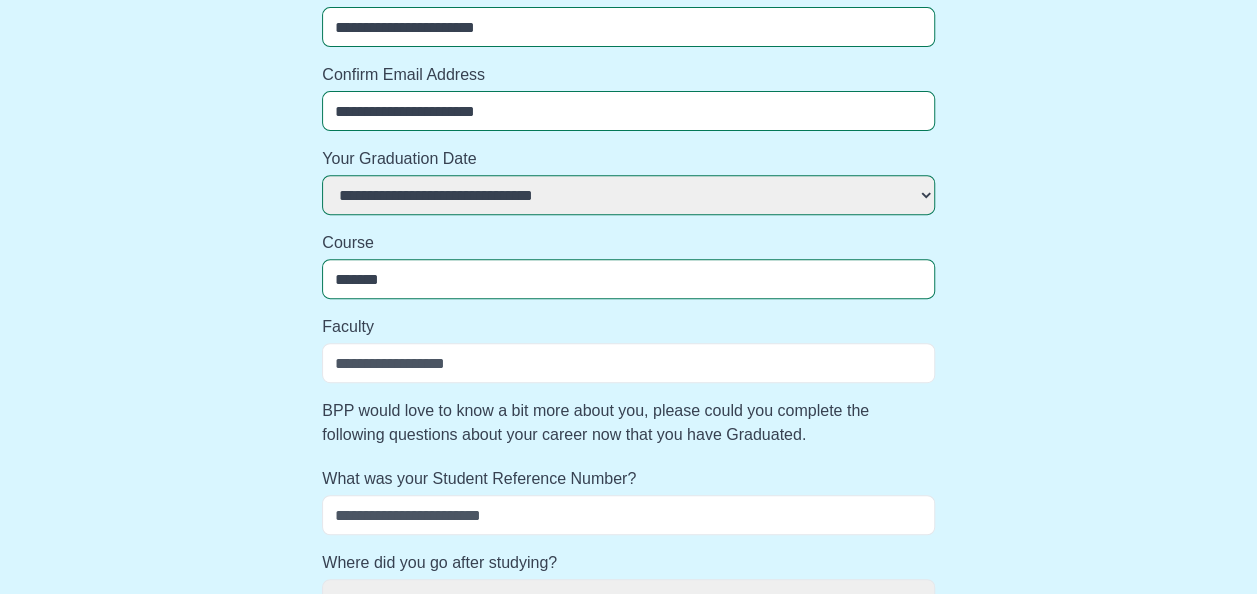 select 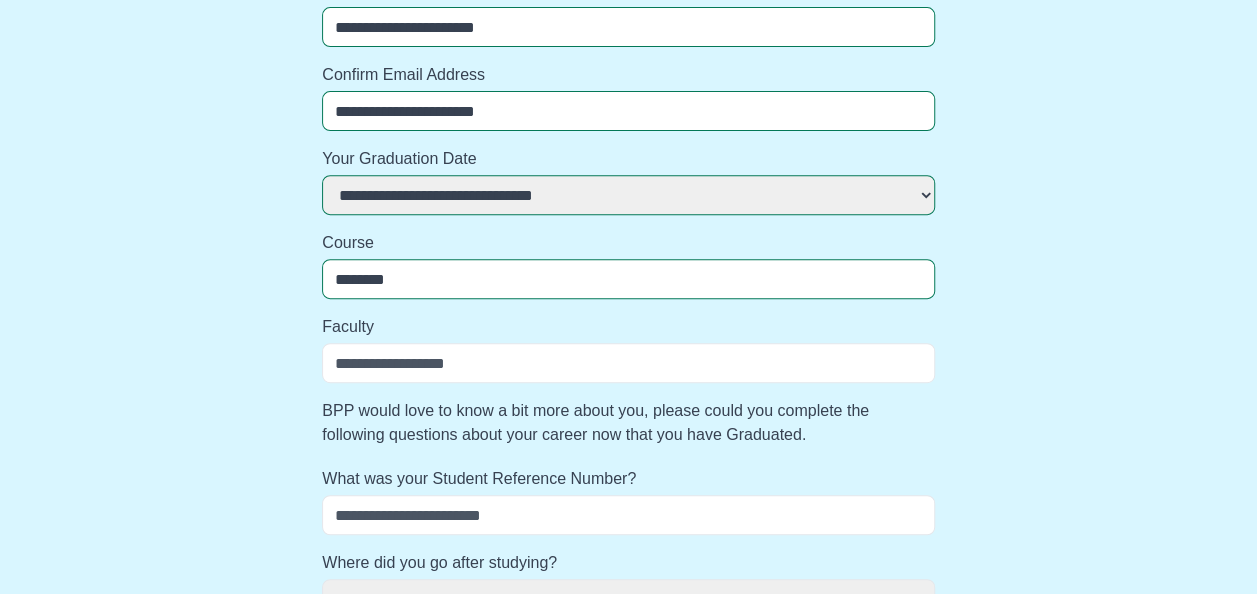 select 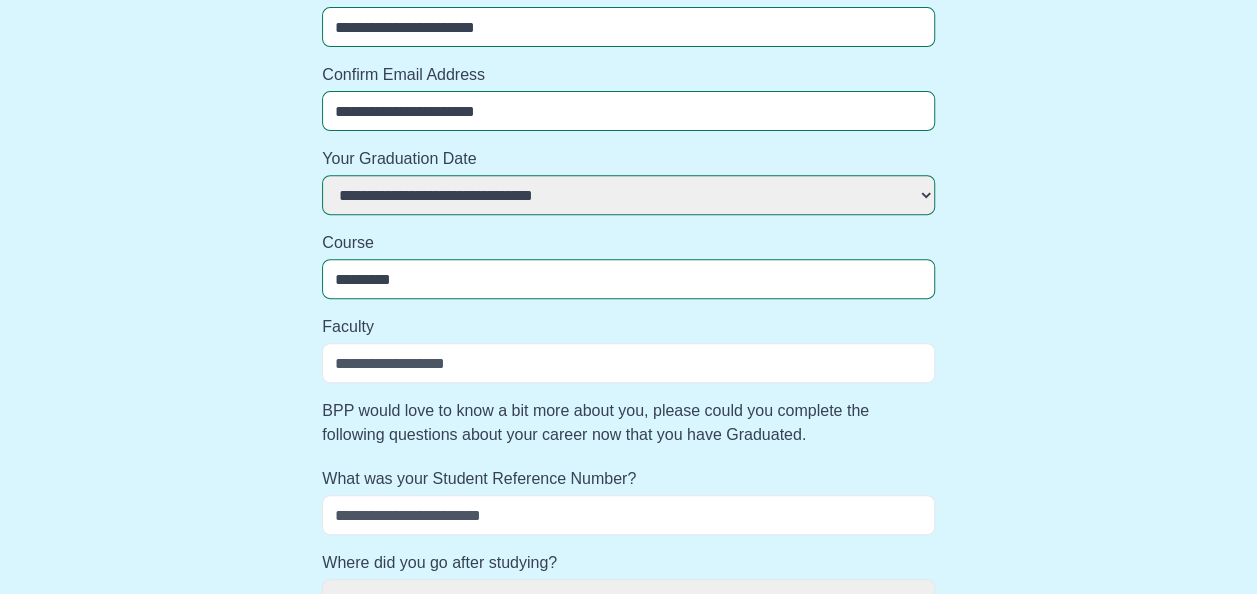 select 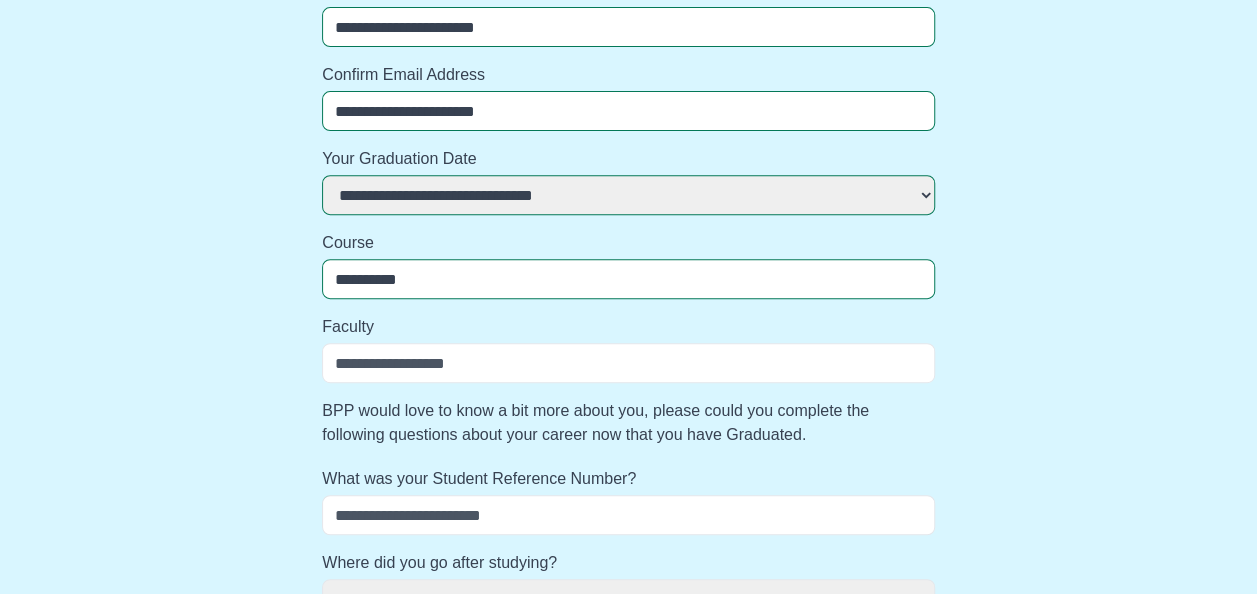 select 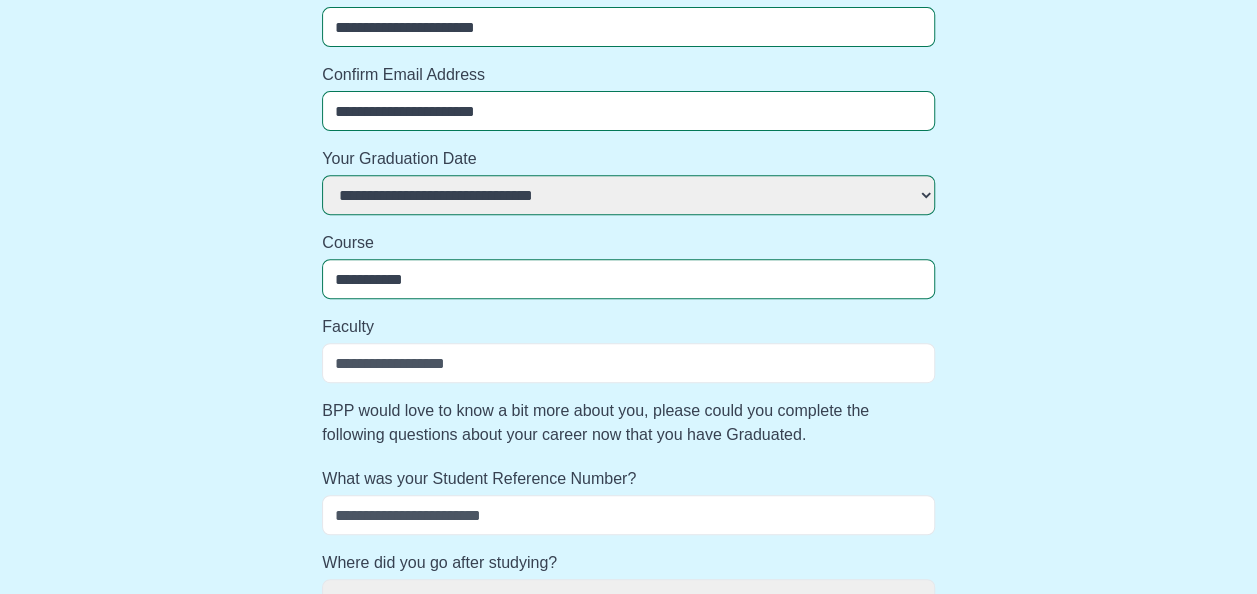 select 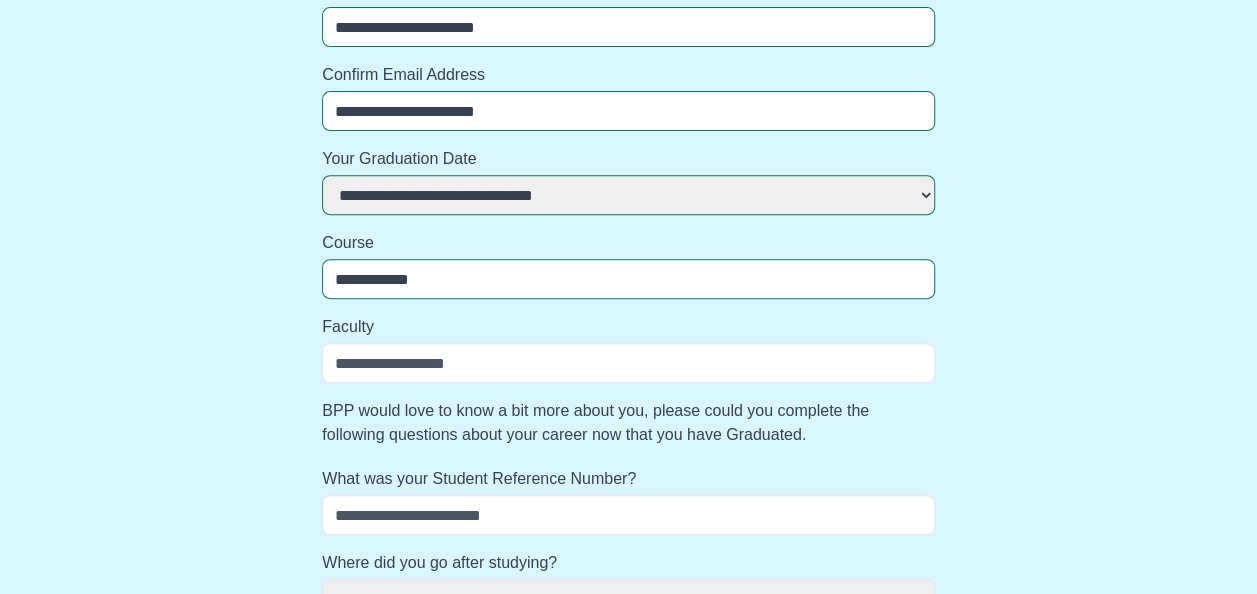 select 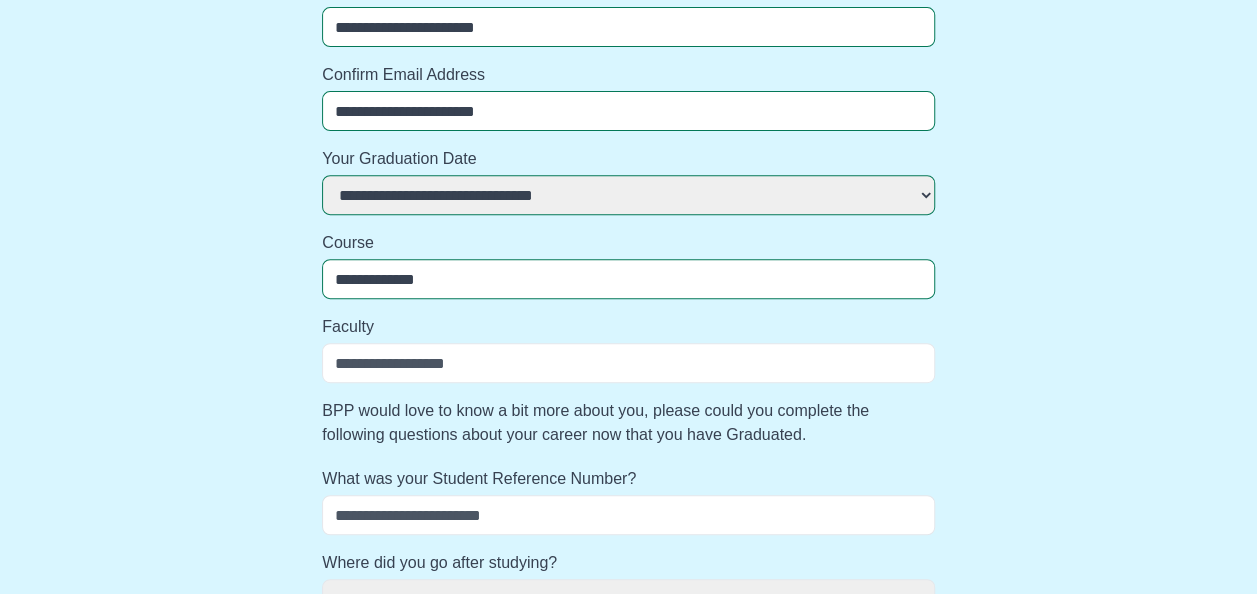 select 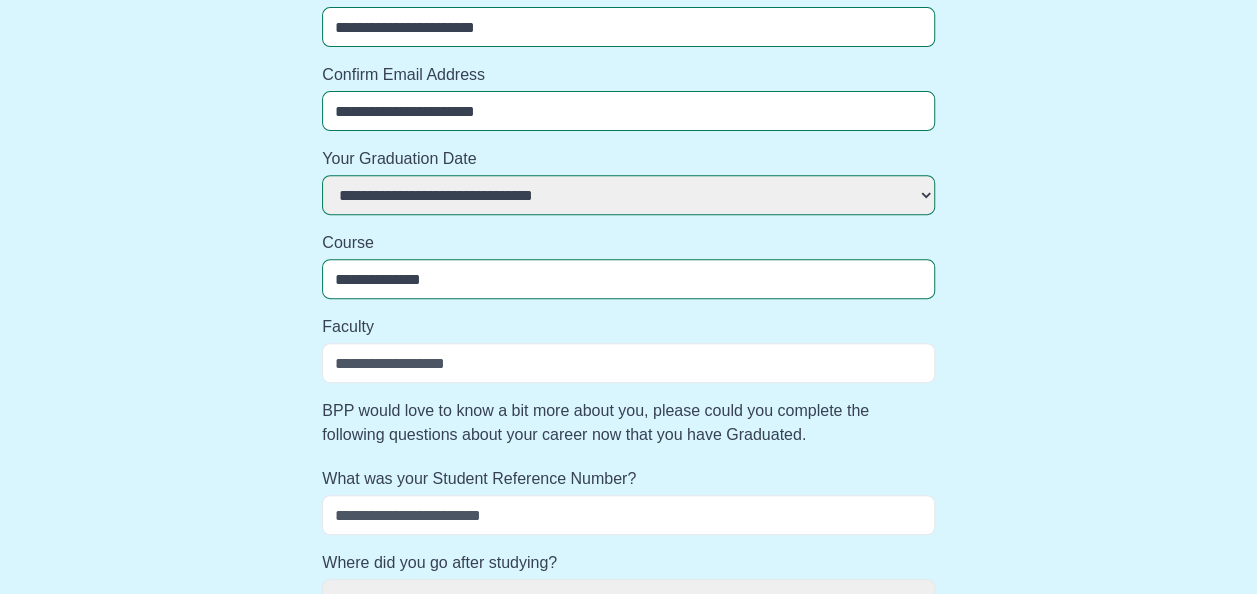 select 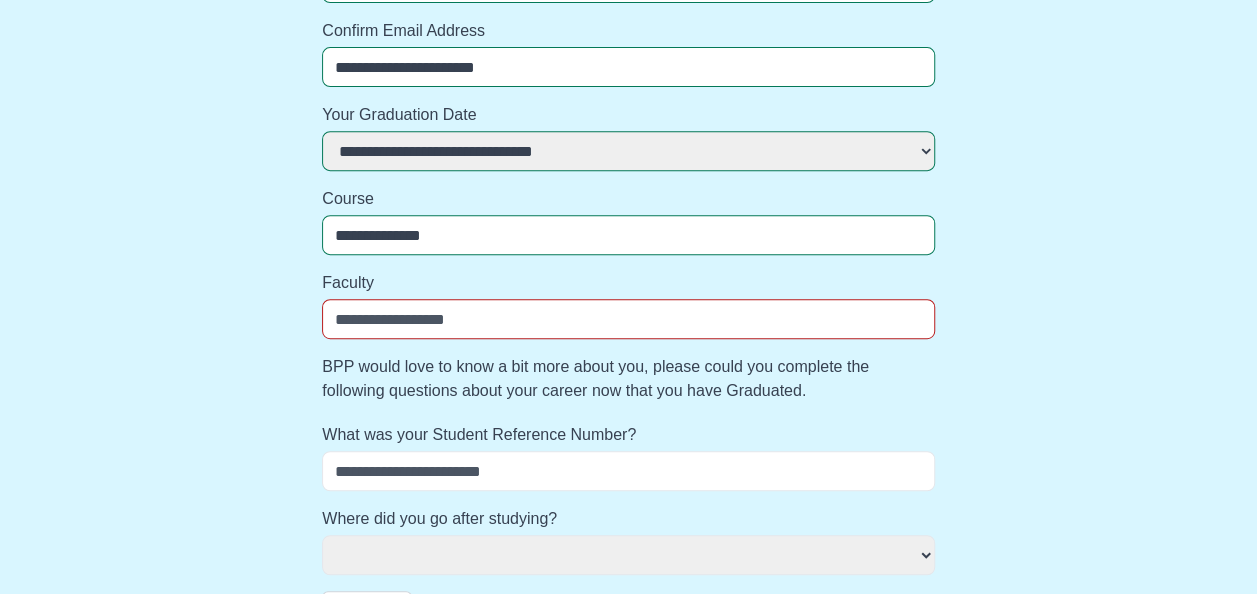 scroll, scrollTop: 396, scrollLeft: 0, axis: vertical 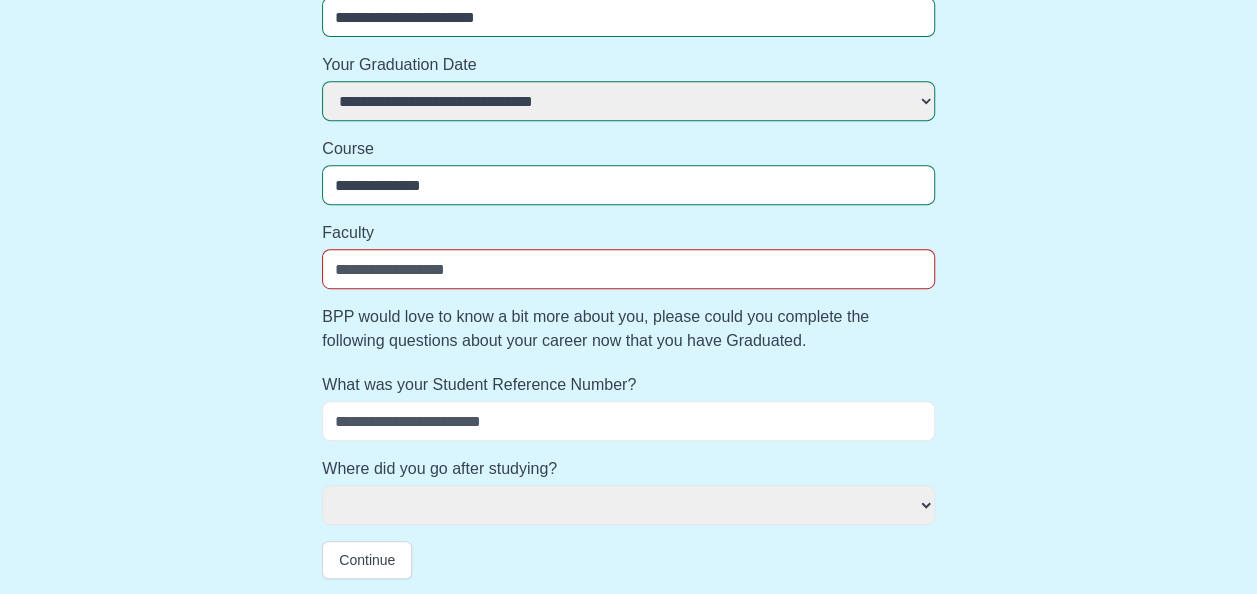 click on "[FIRST] [LAST] [FIRST] [LAST]" at bounding box center [628, 505] 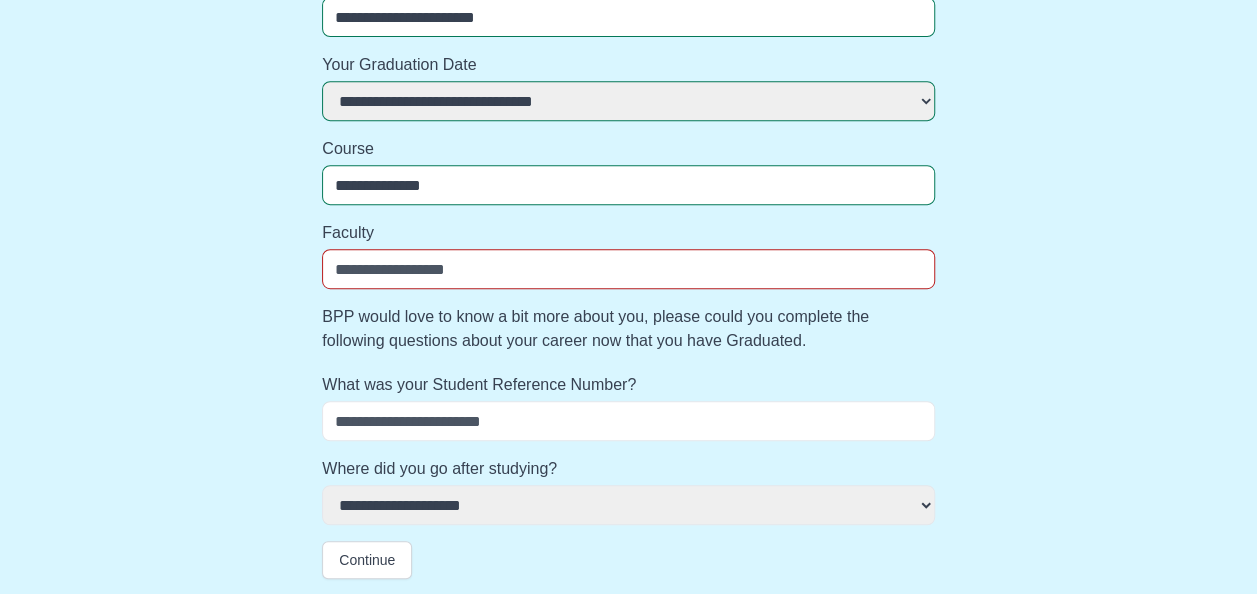 click on "[FIRST] [LAST] [FIRST] [LAST]" at bounding box center (628, 505) 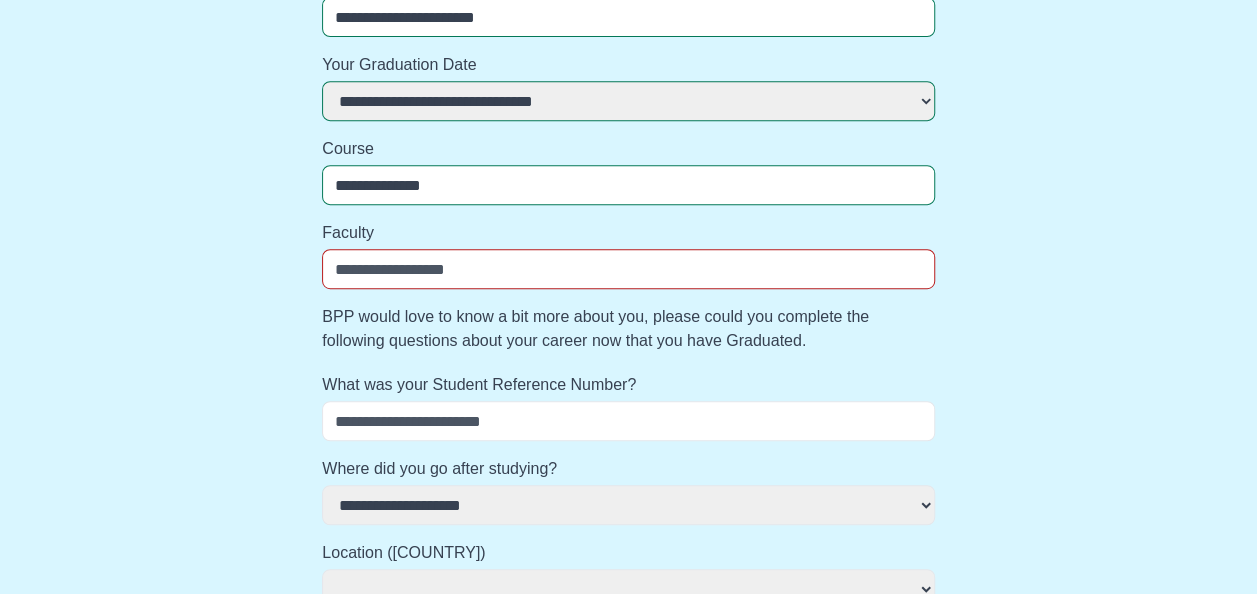select 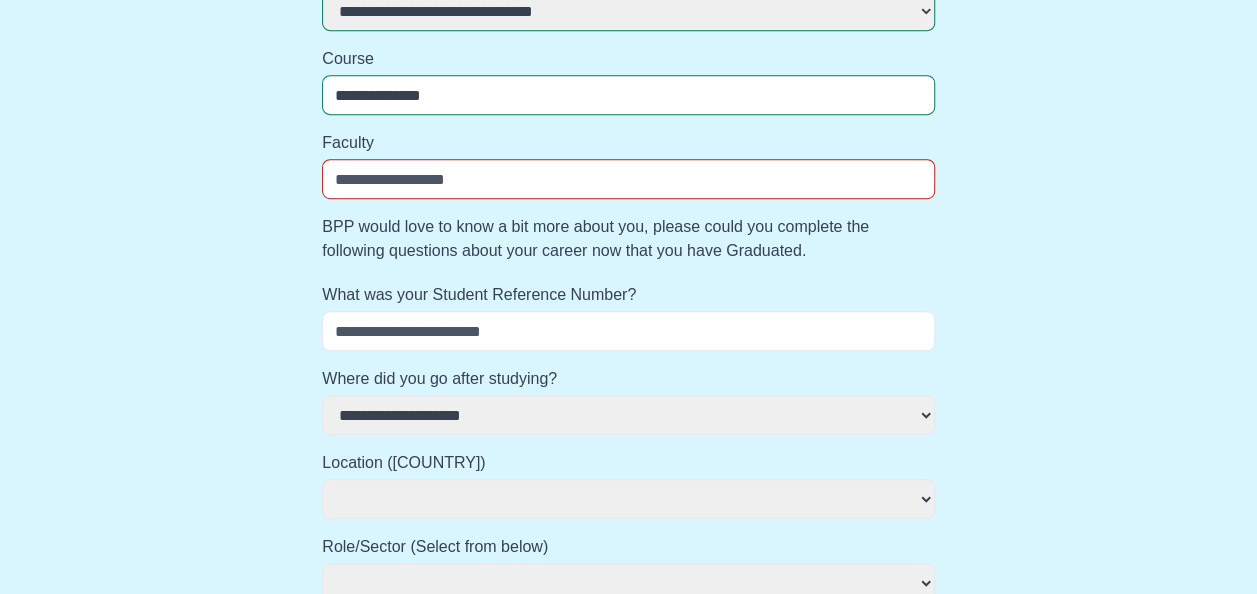 scroll, scrollTop: 485, scrollLeft: 0, axis: vertical 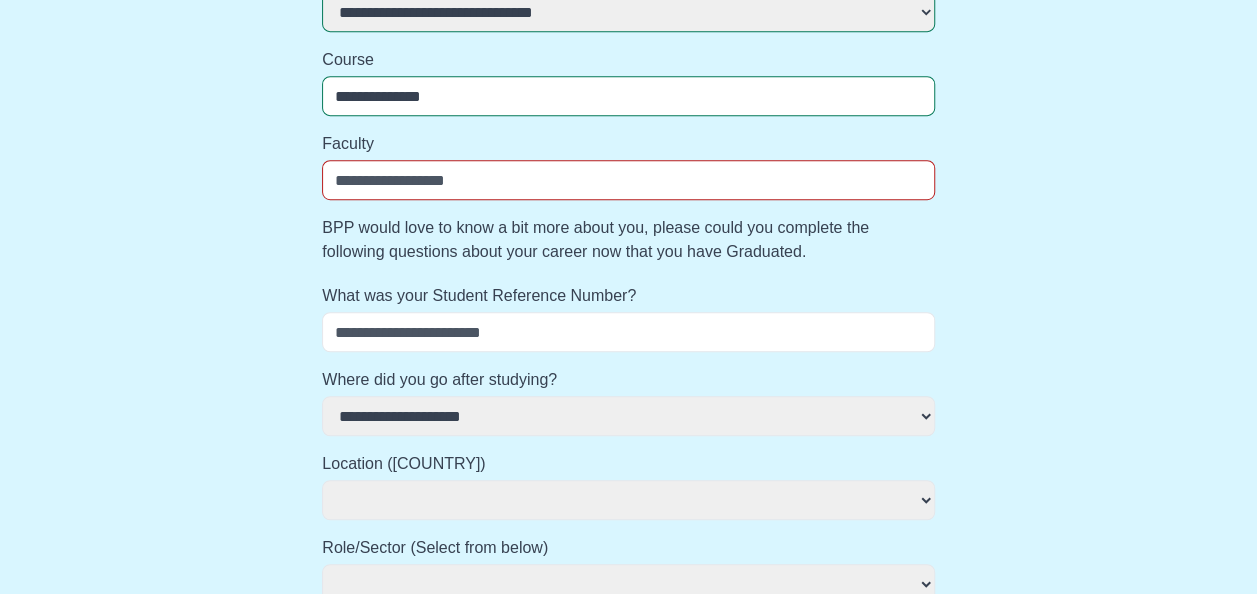 click on "What was your Student Reference Number?" at bounding box center (628, 332) 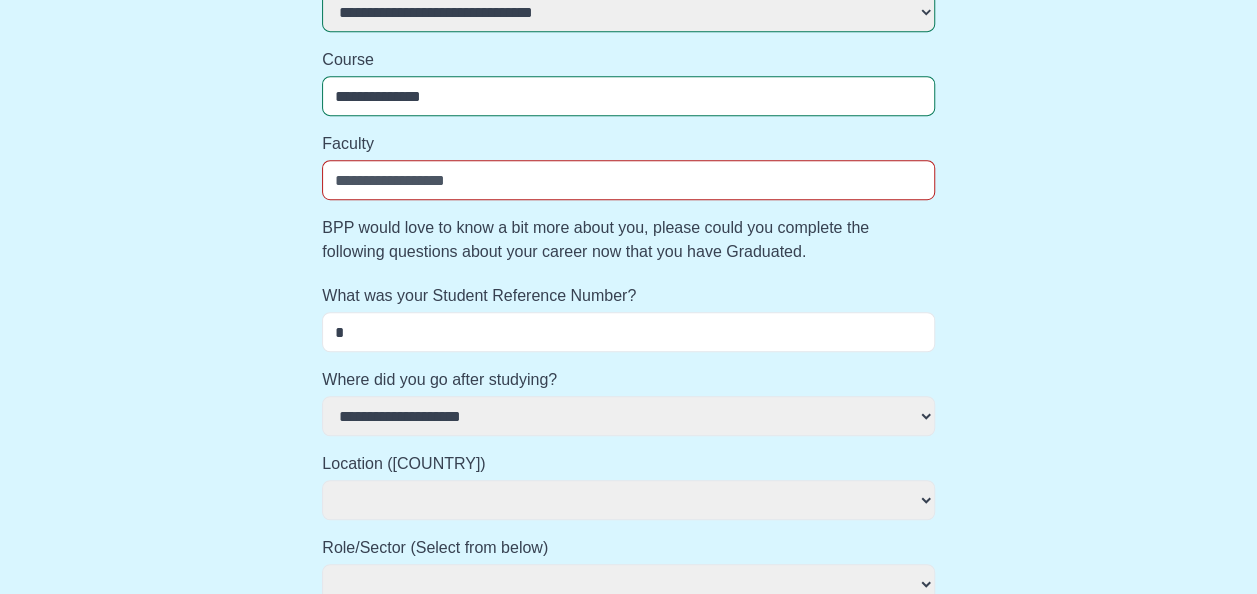select 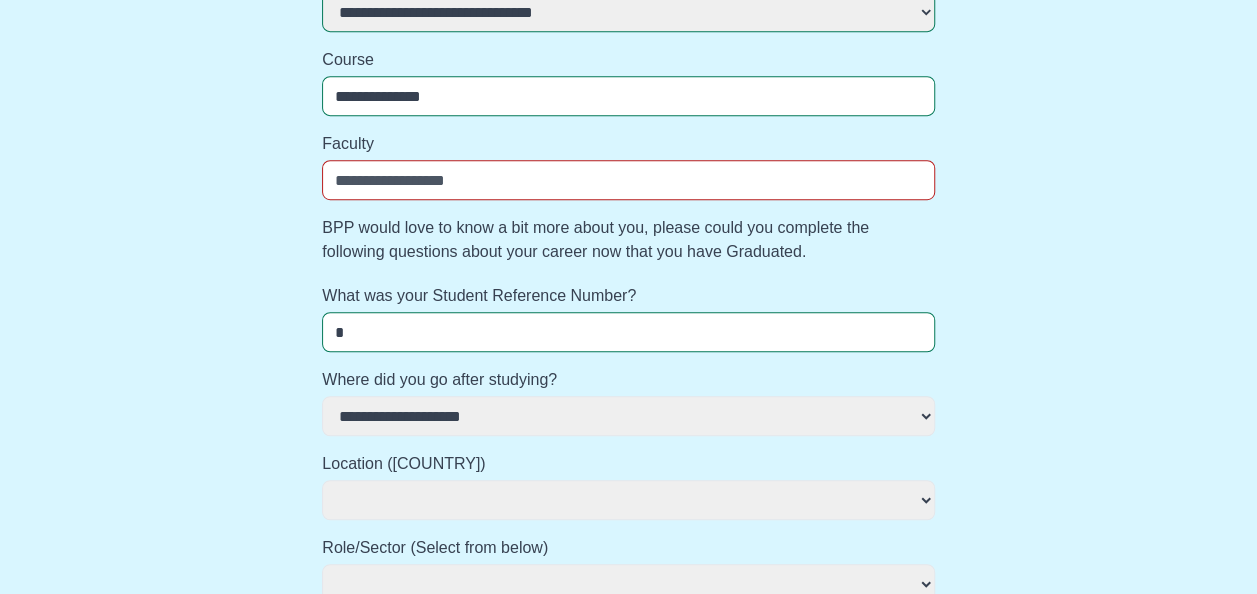 type on "**" 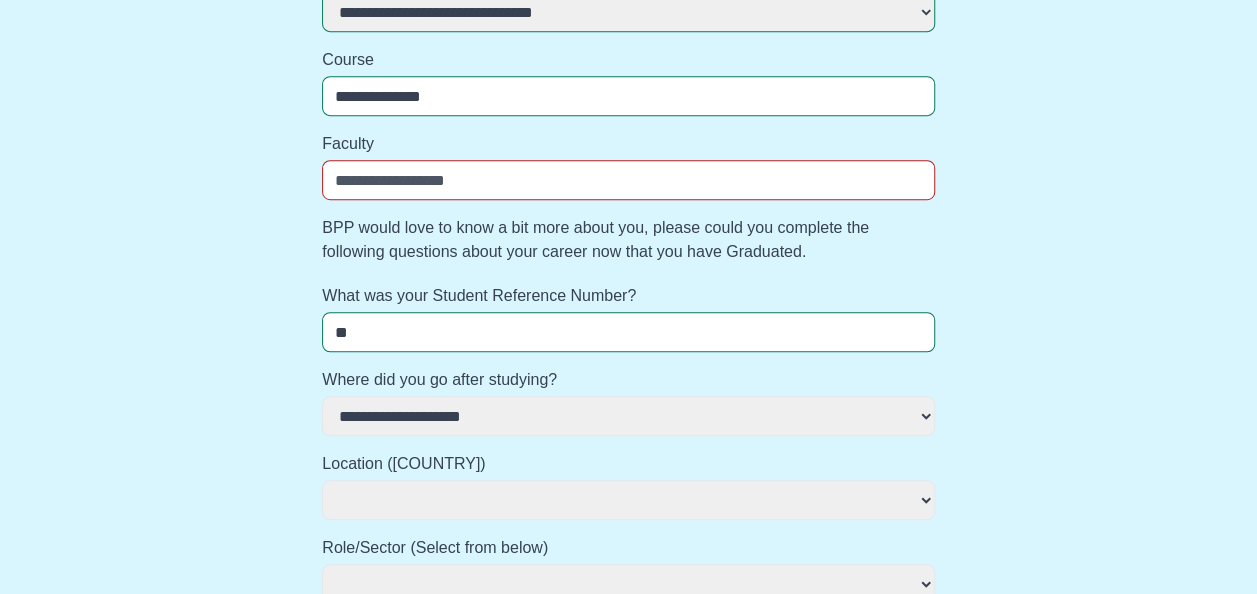select 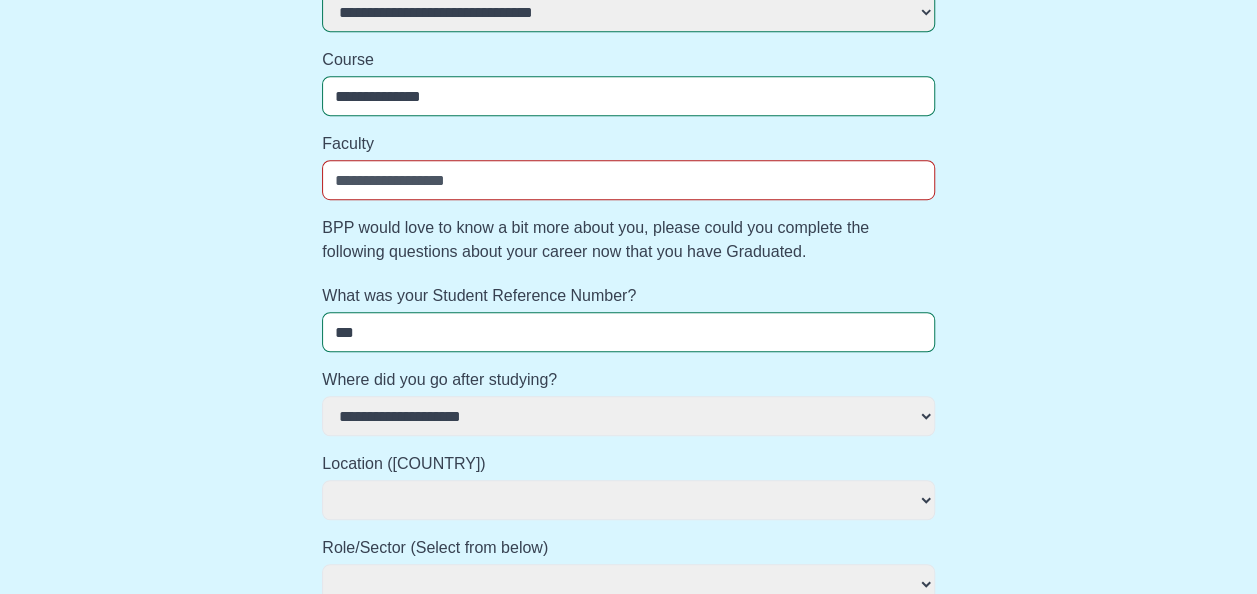 select 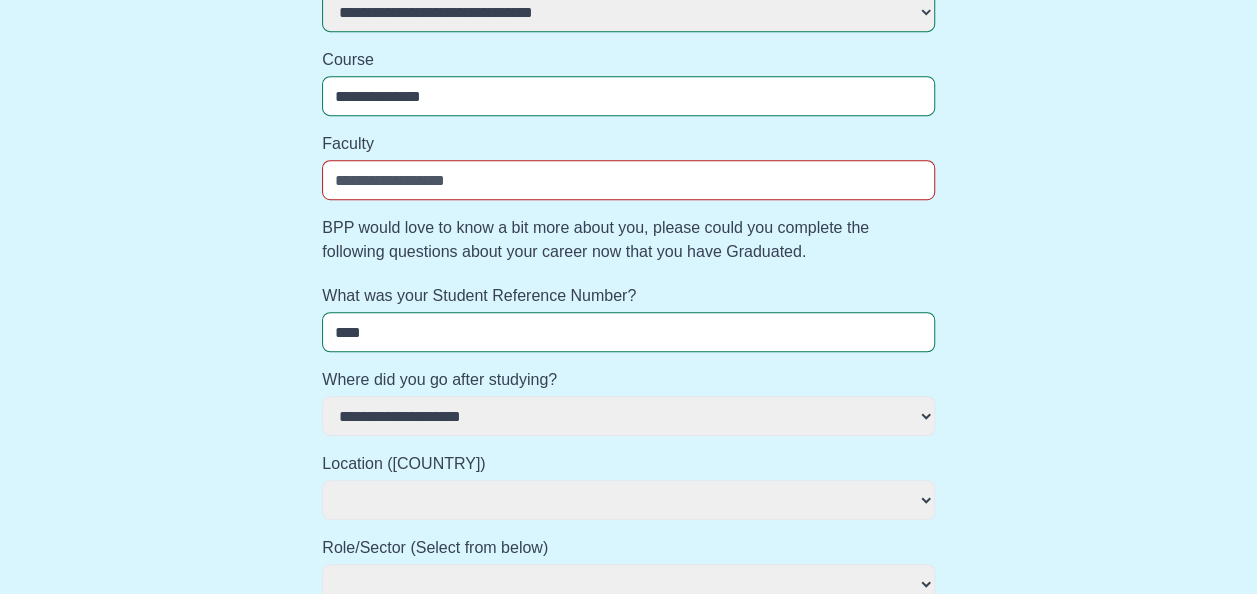 select 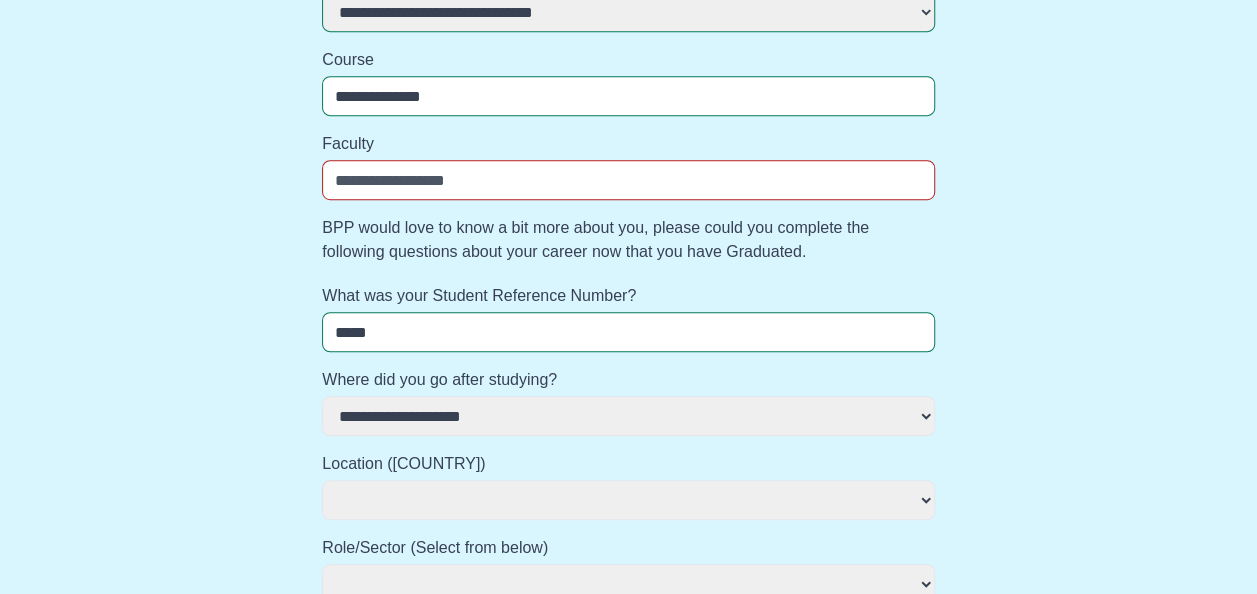 select 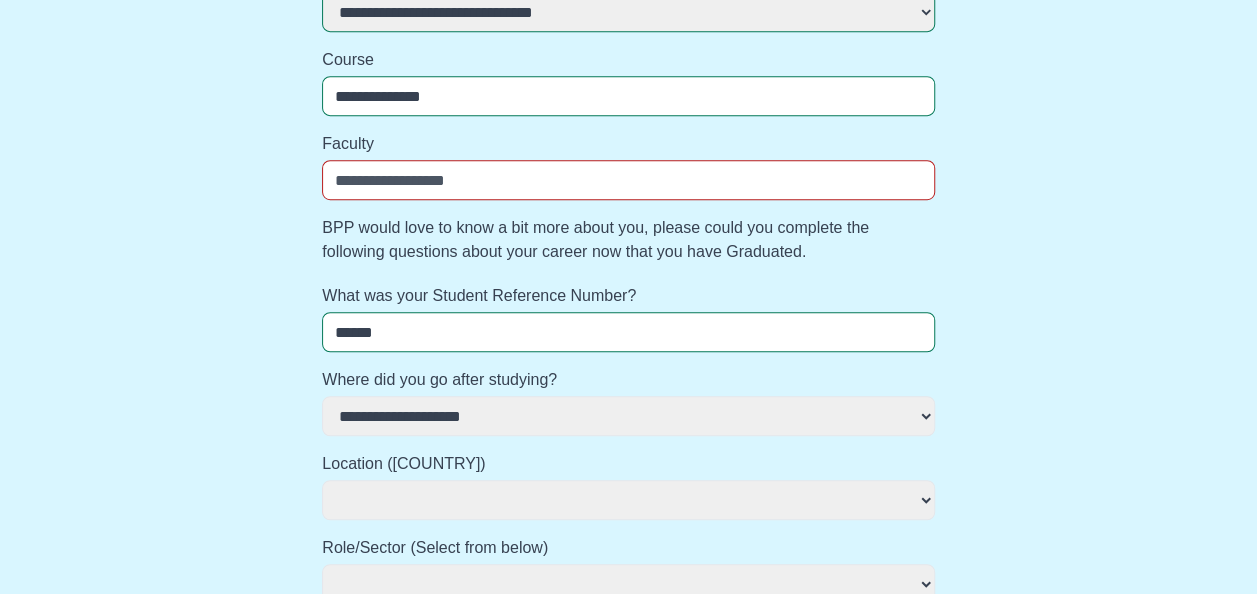 select 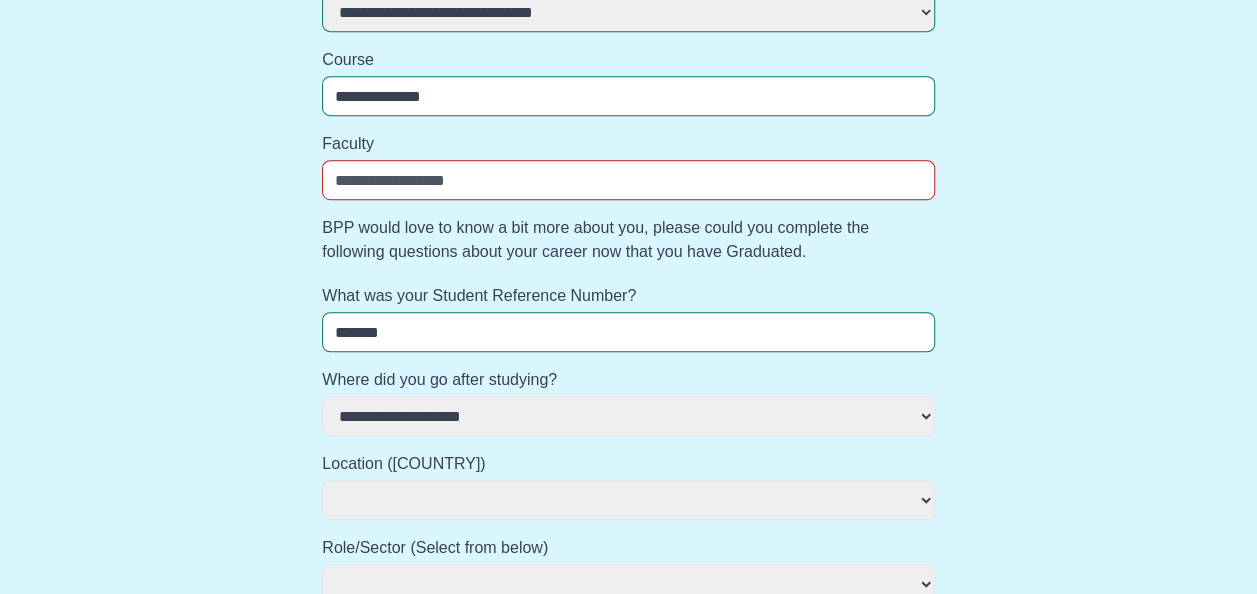 select 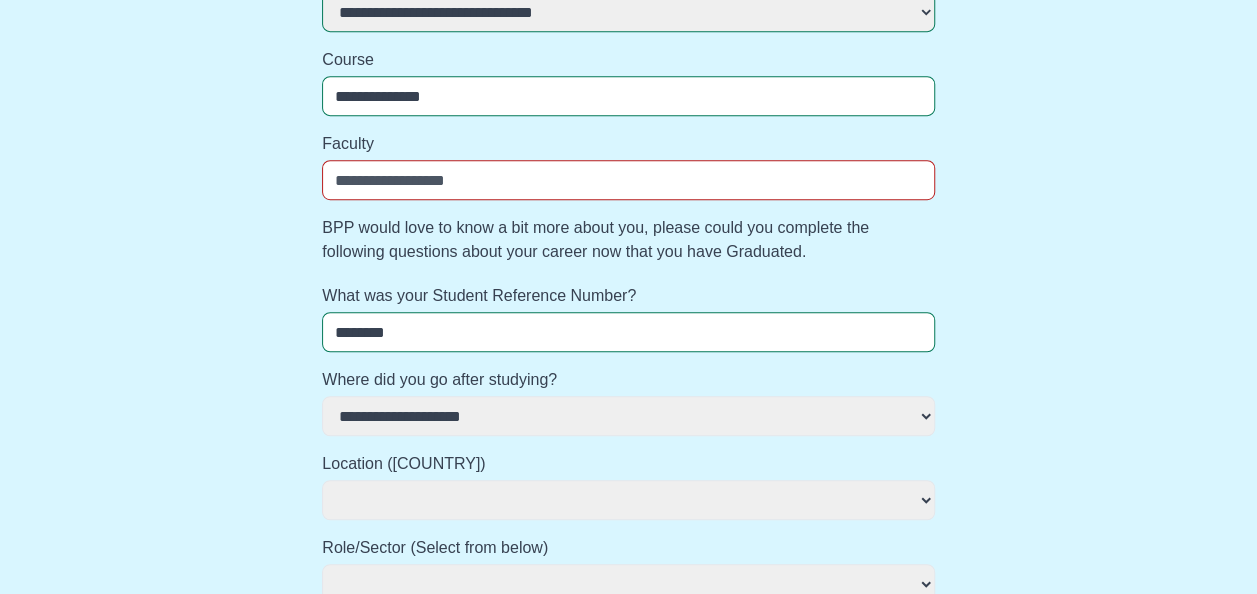 select 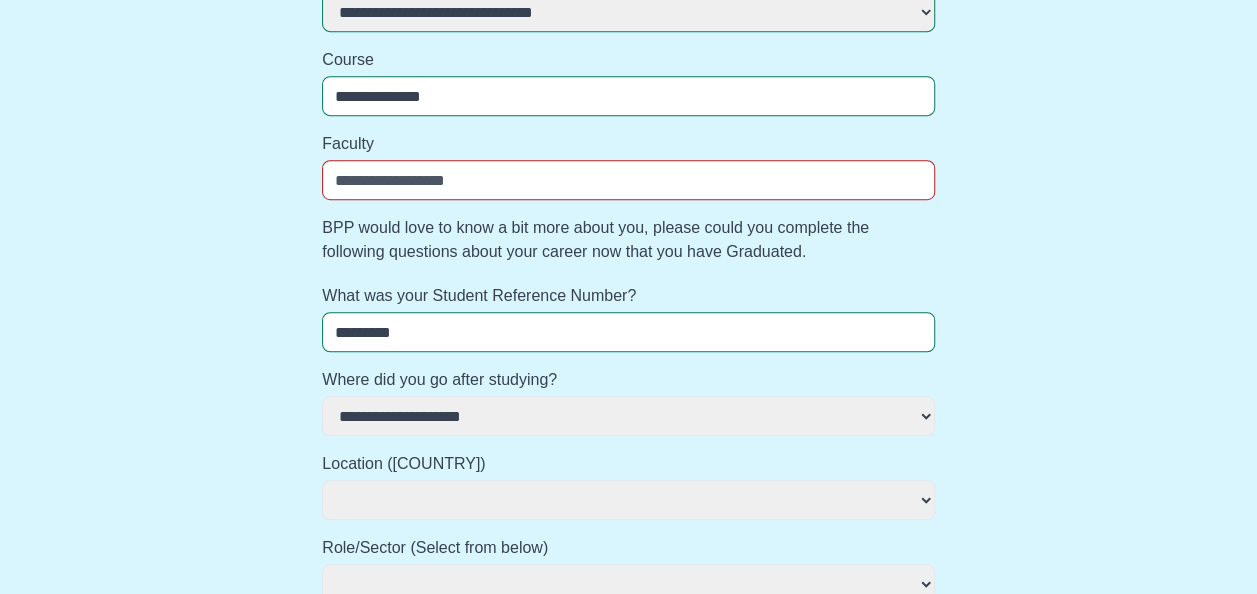 select 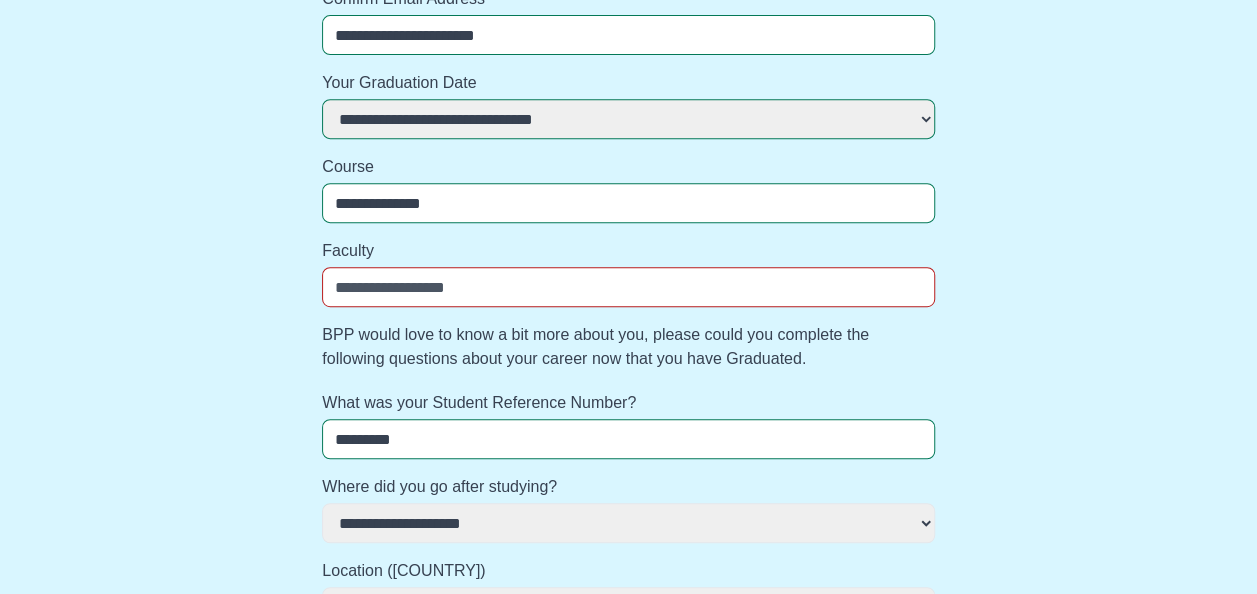scroll, scrollTop: 377, scrollLeft: 0, axis: vertical 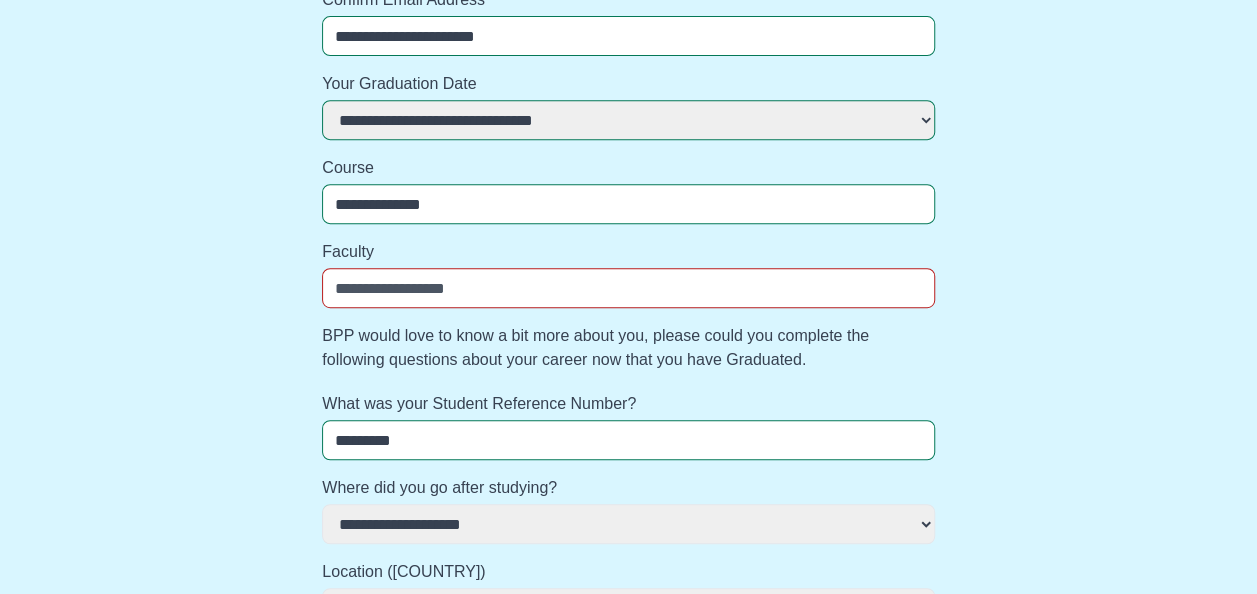 click on "Faculty" at bounding box center (628, 288) 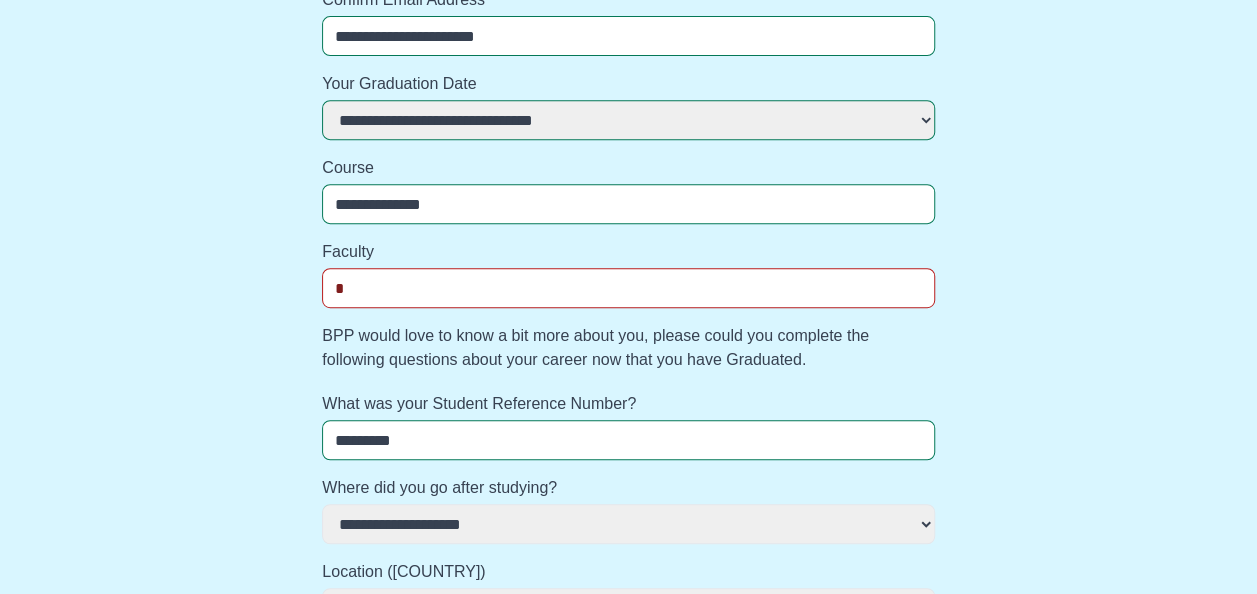select 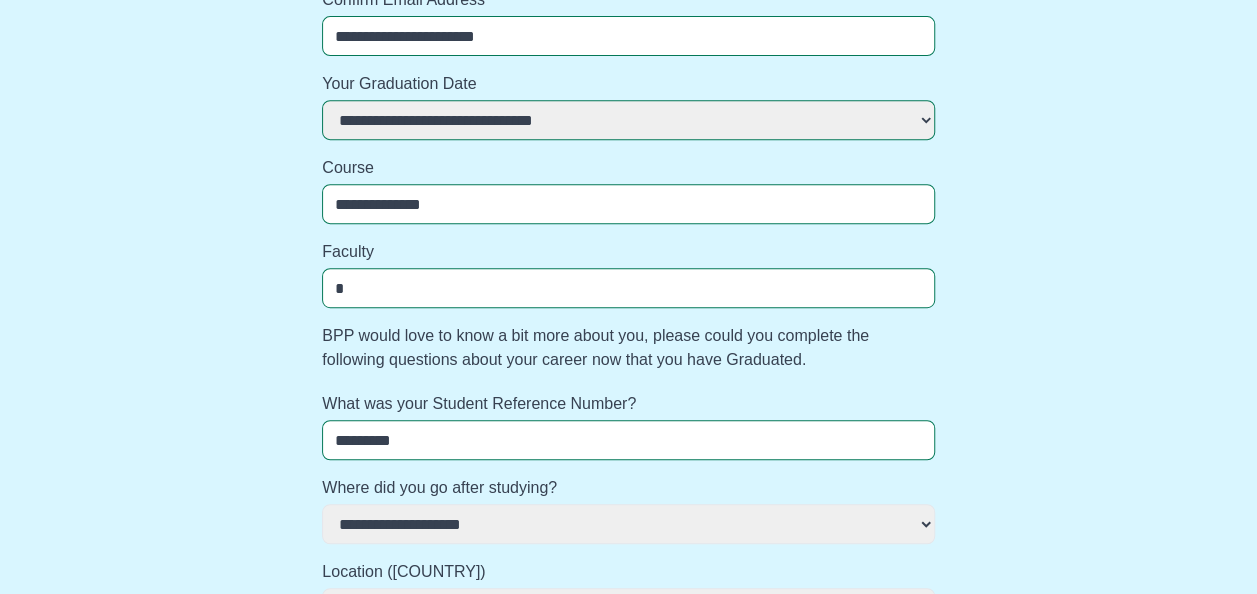 type on "**" 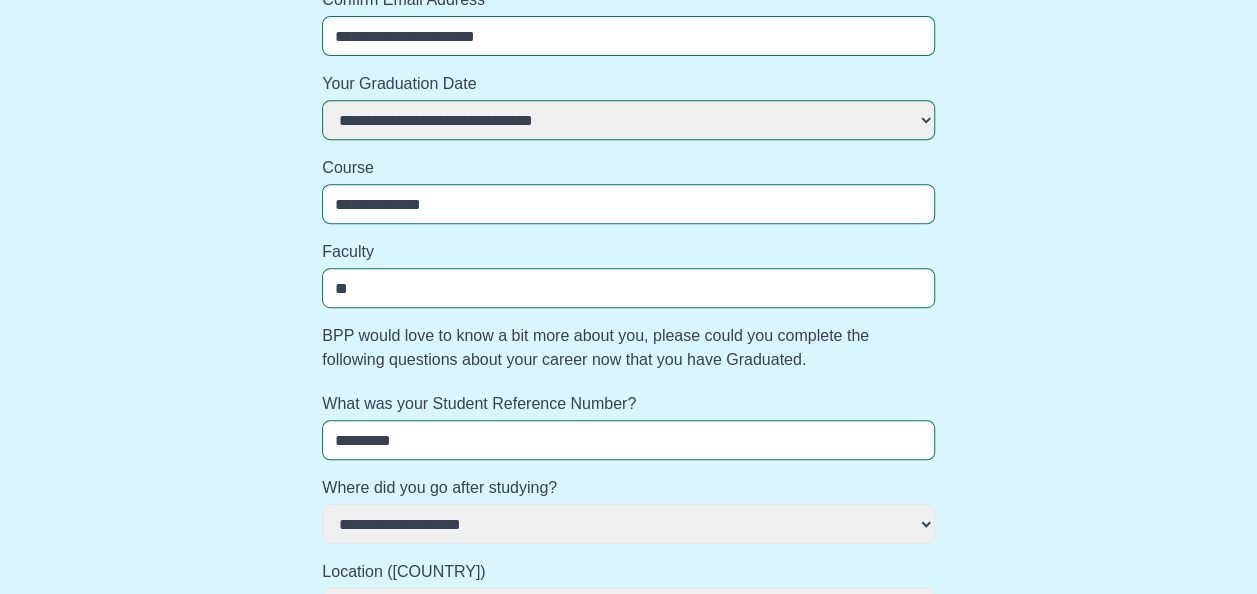 select 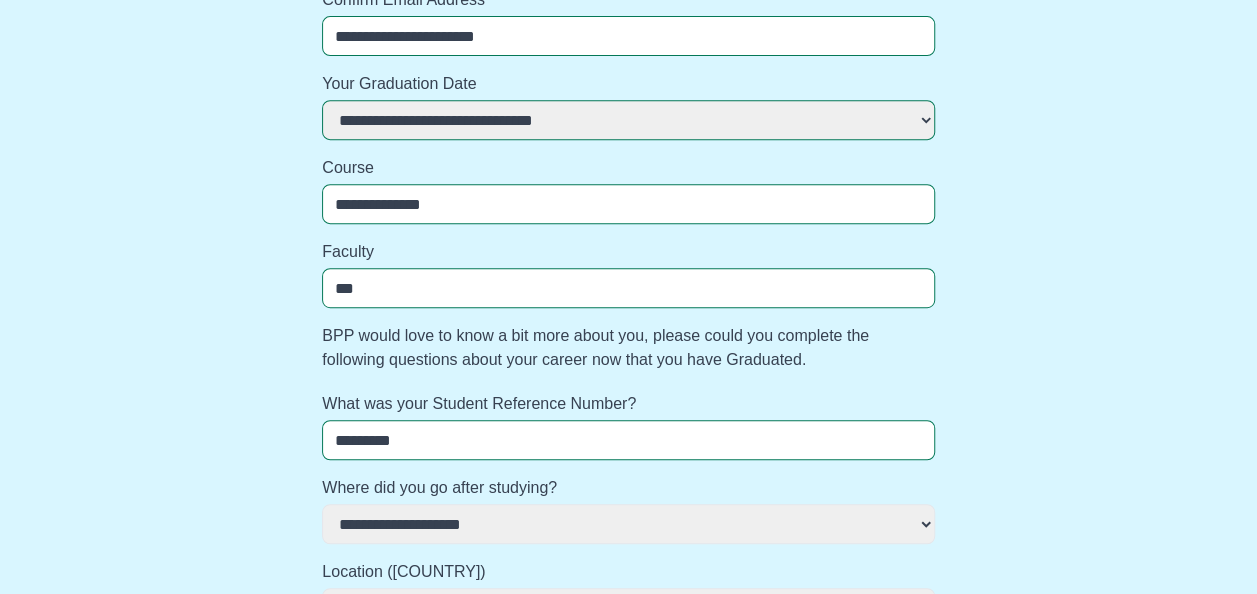 select 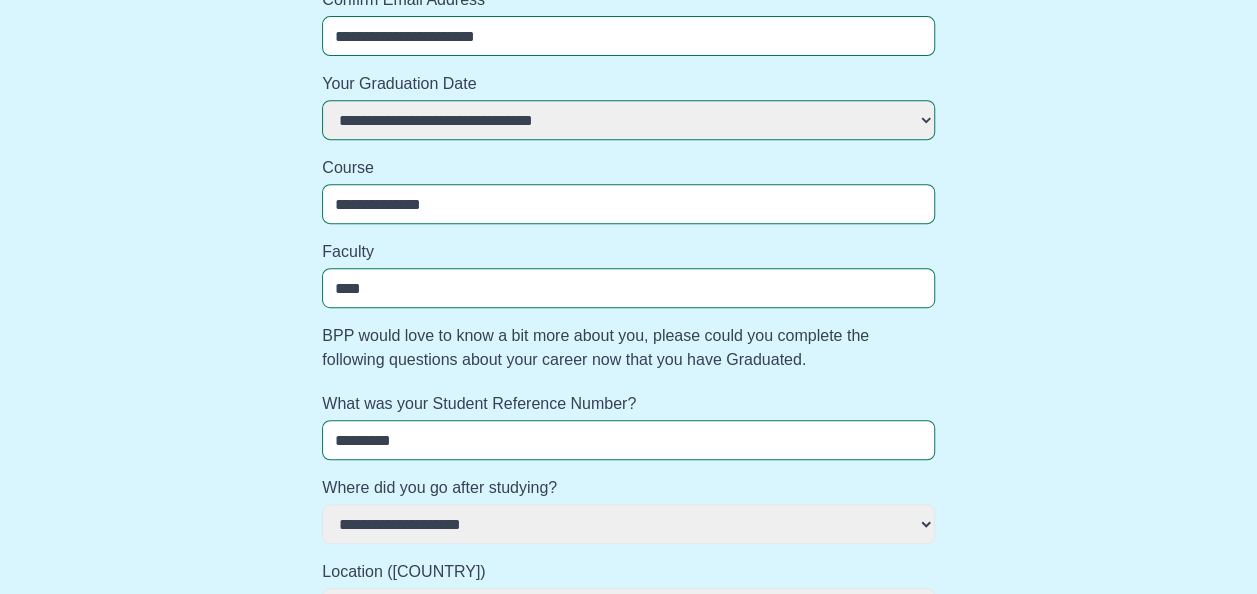 select 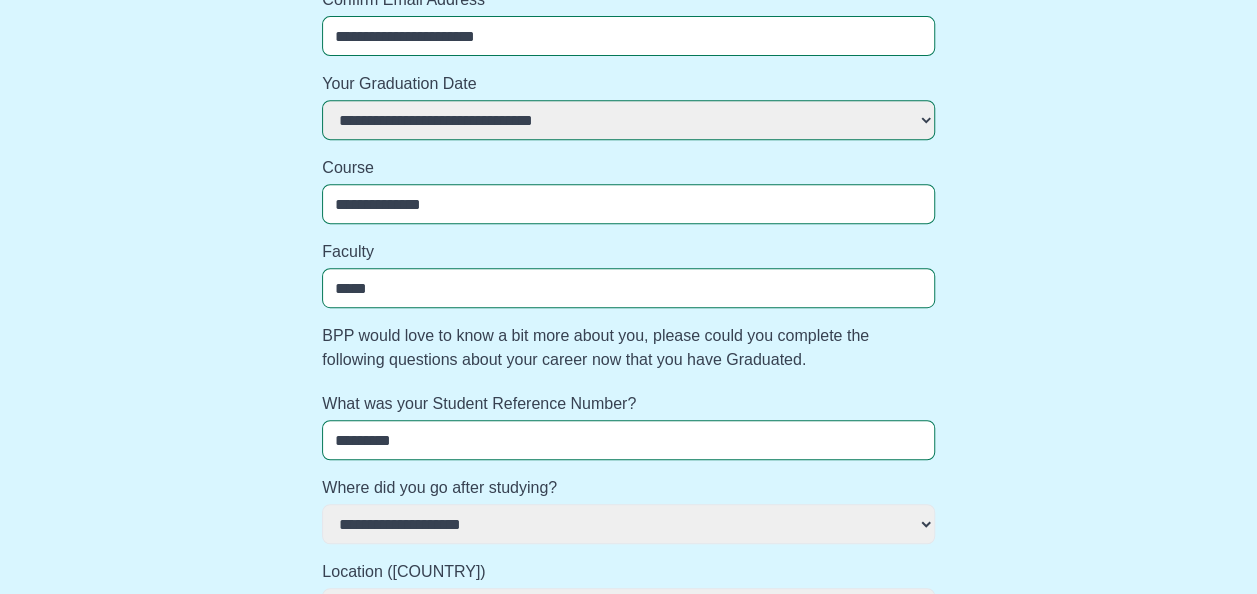 select 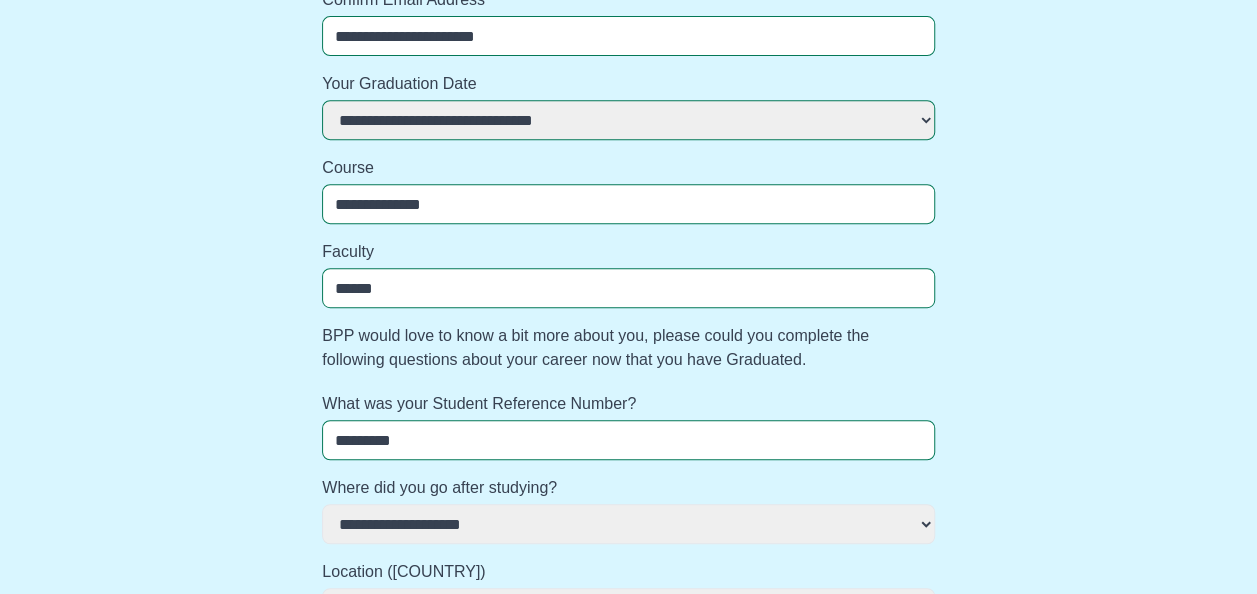 select 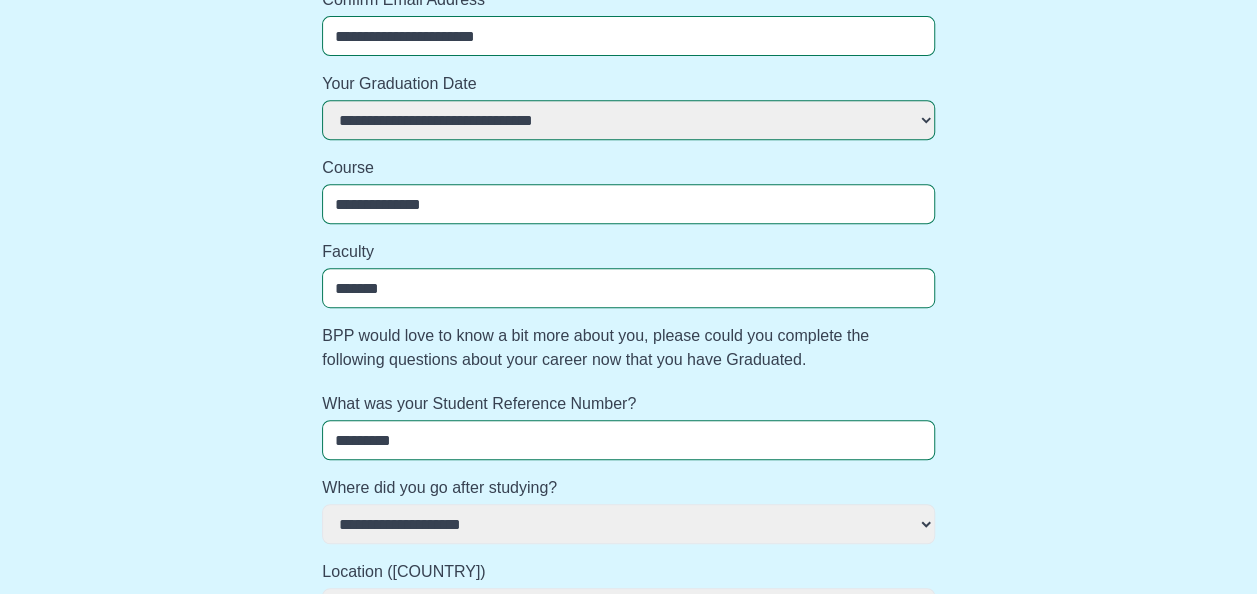 select 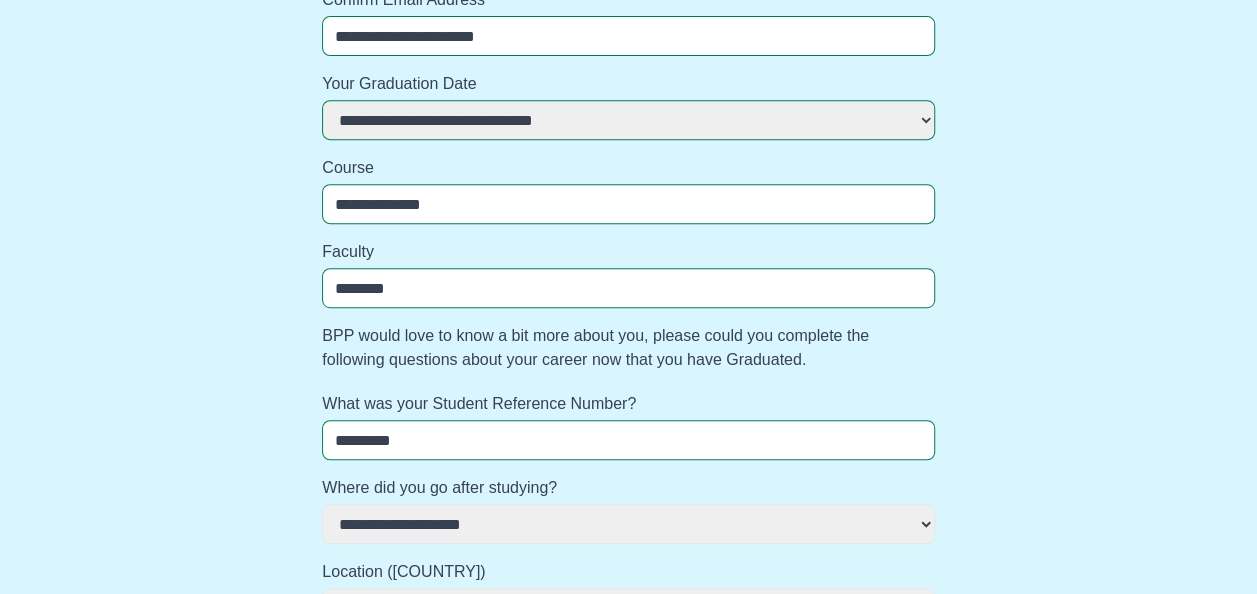 select 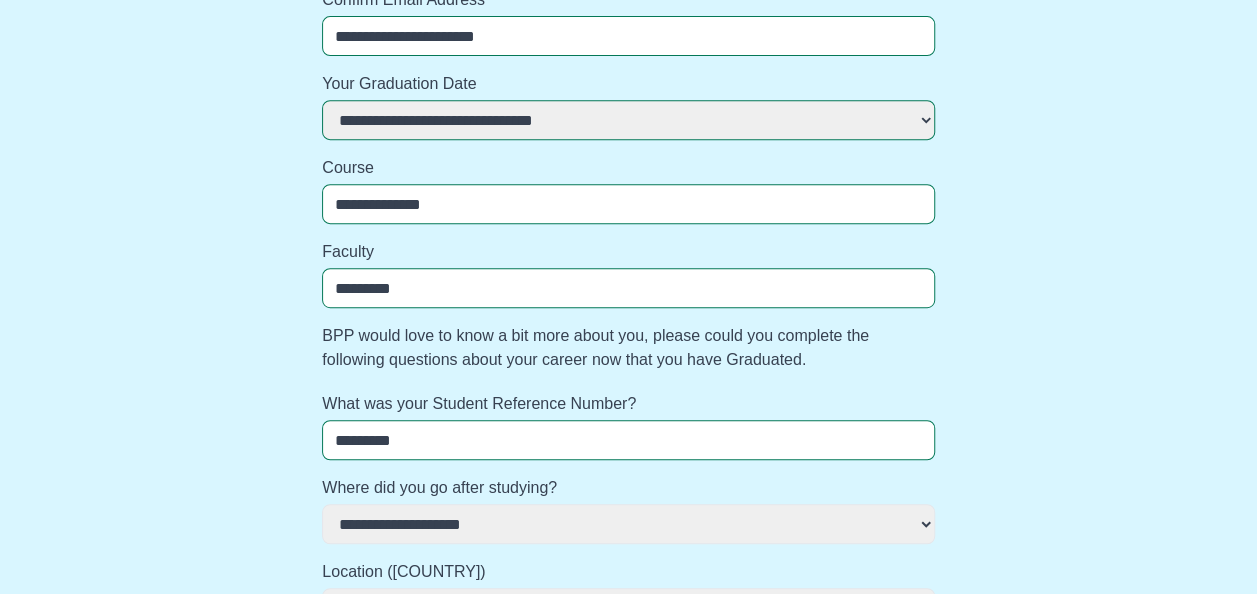 select 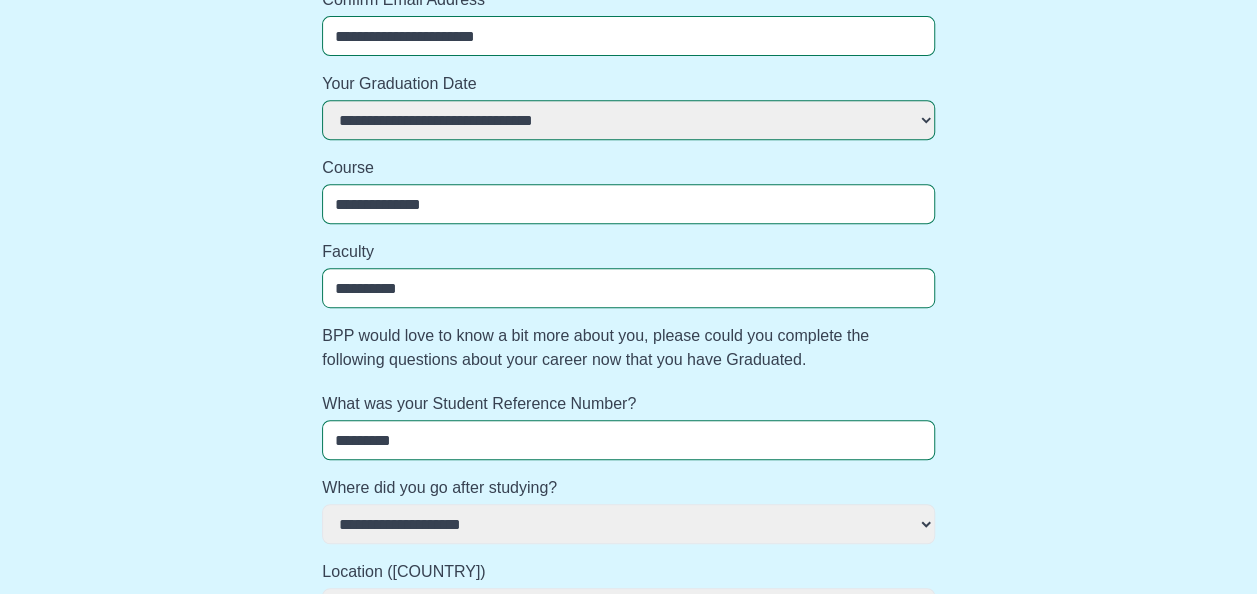 select 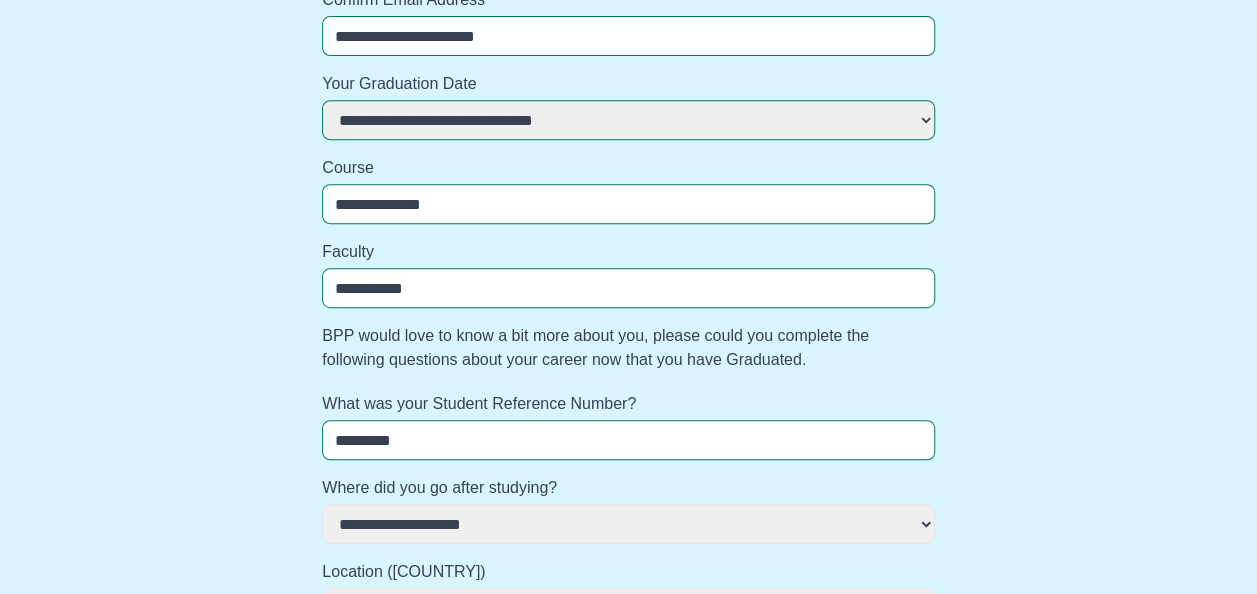 select 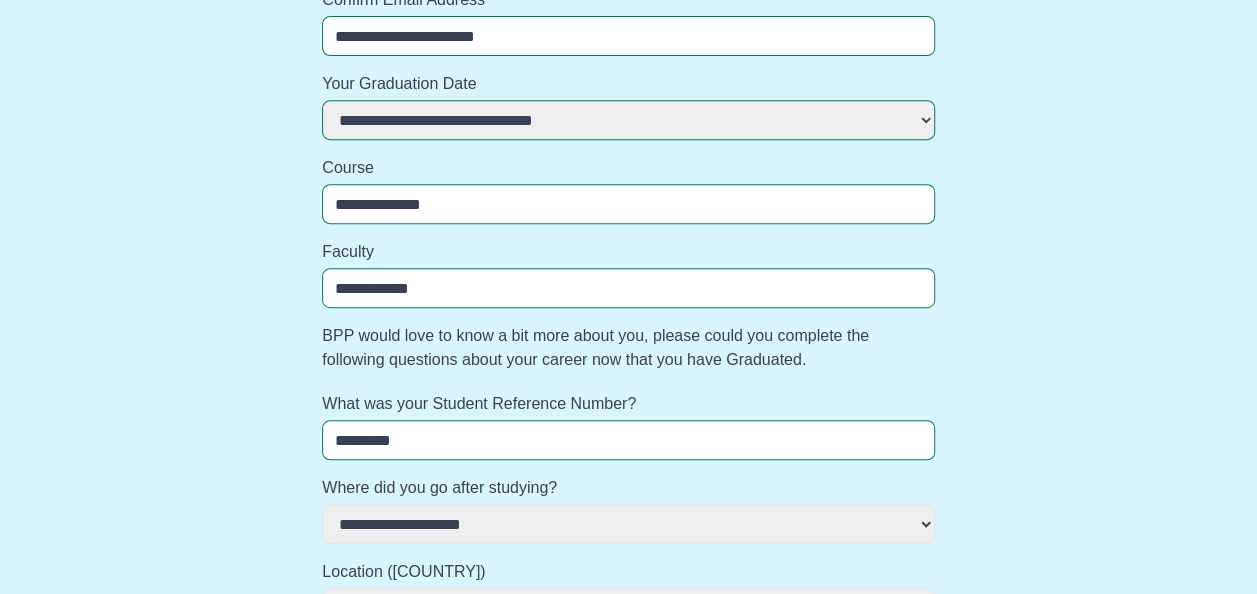 select 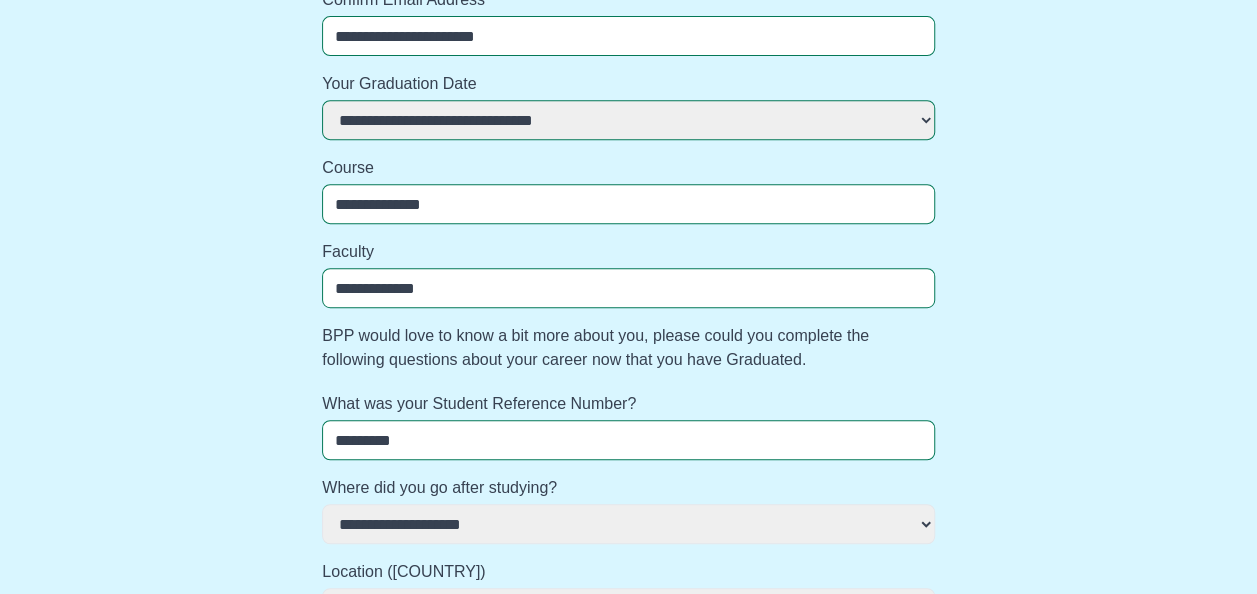 select 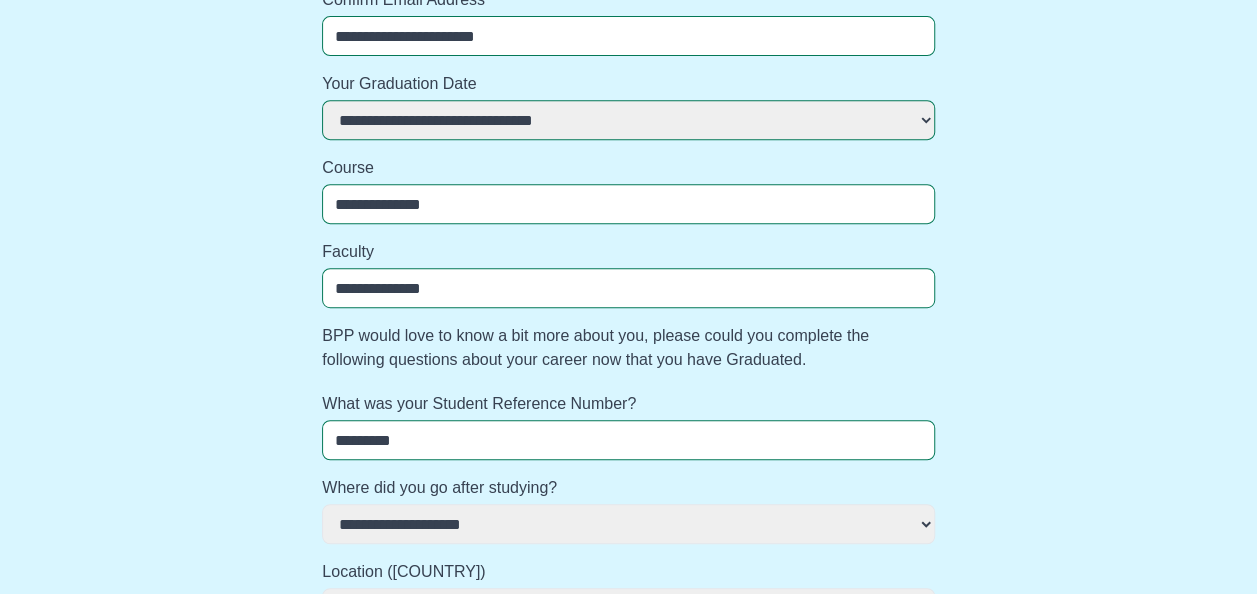 select 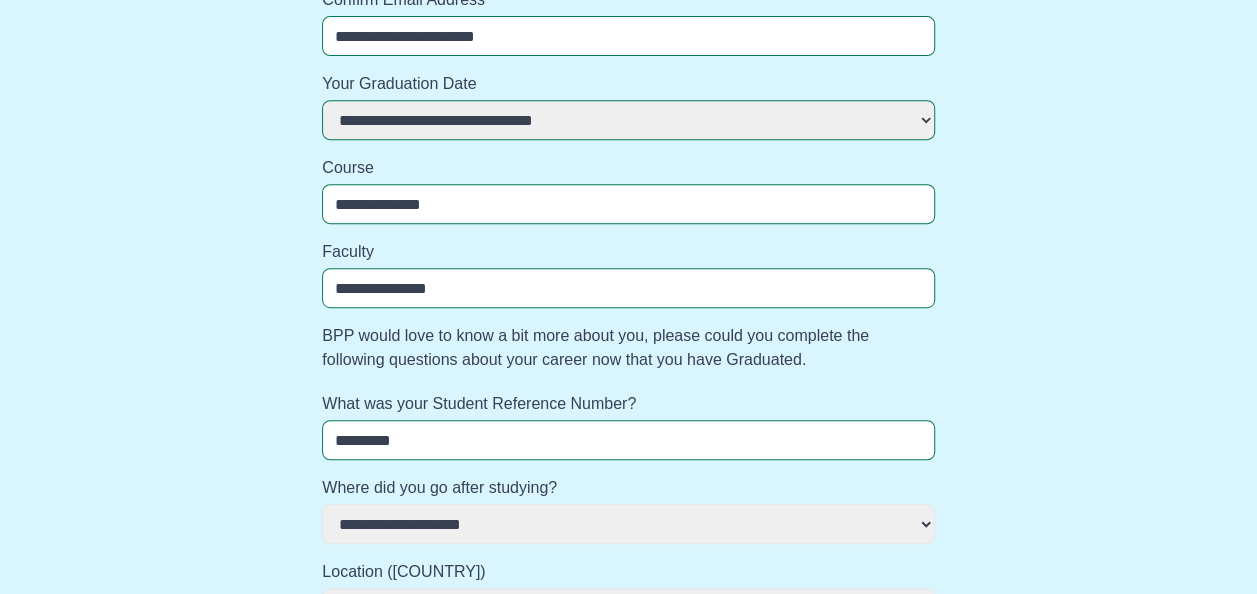 select 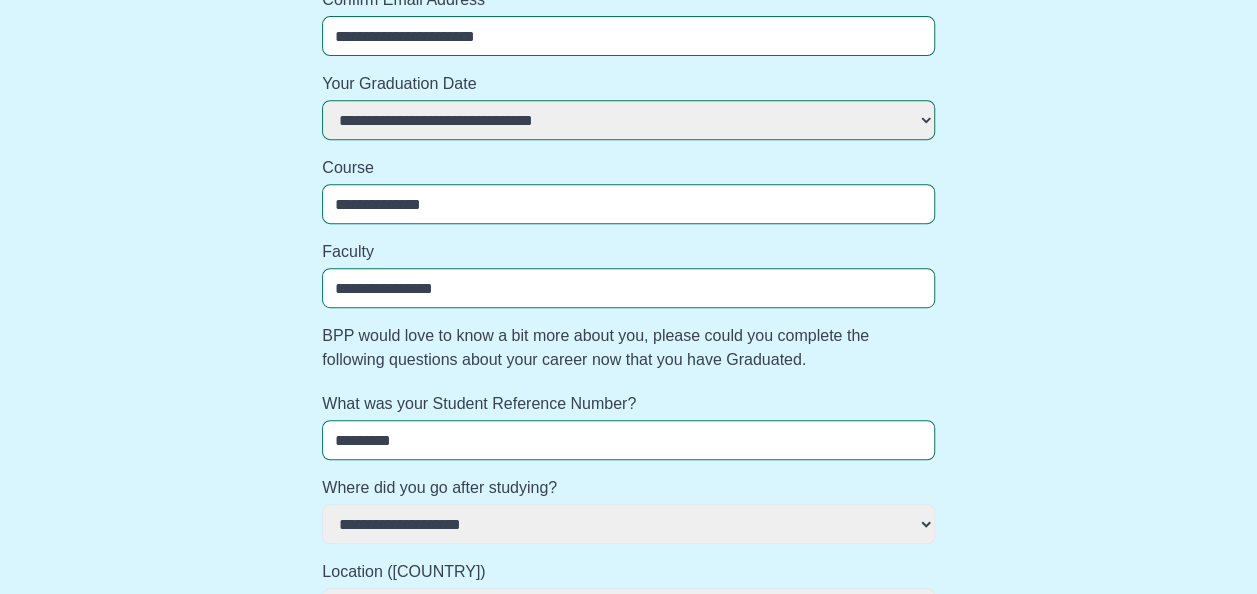 select 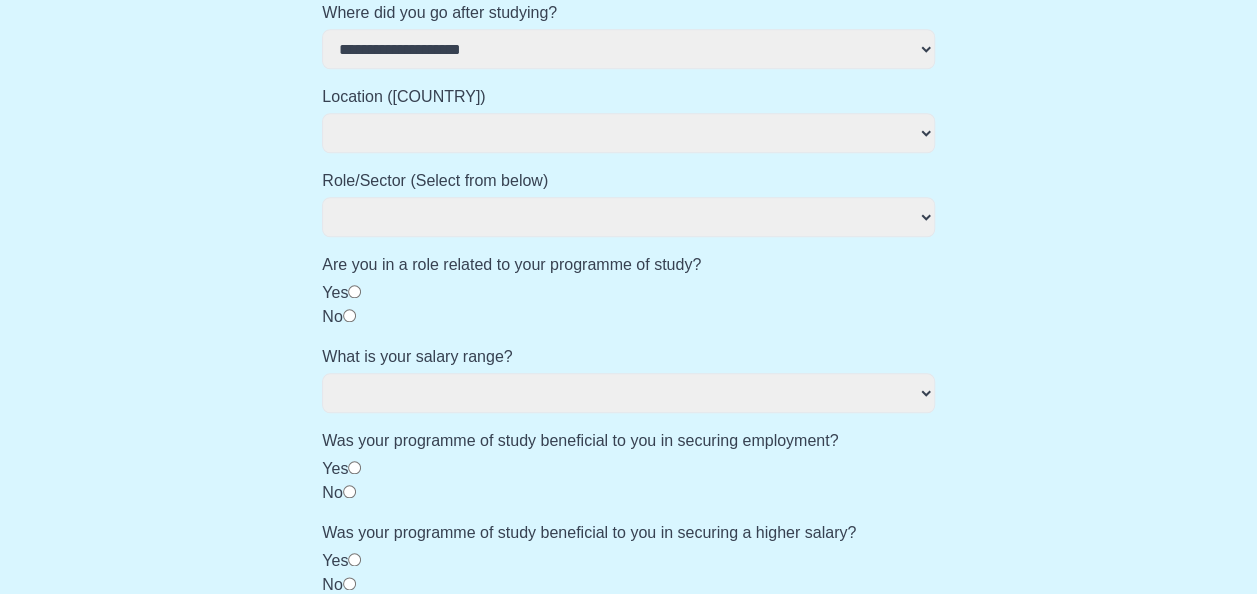 scroll, scrollTop: 856, scrollLeft: 0, axis: vertical 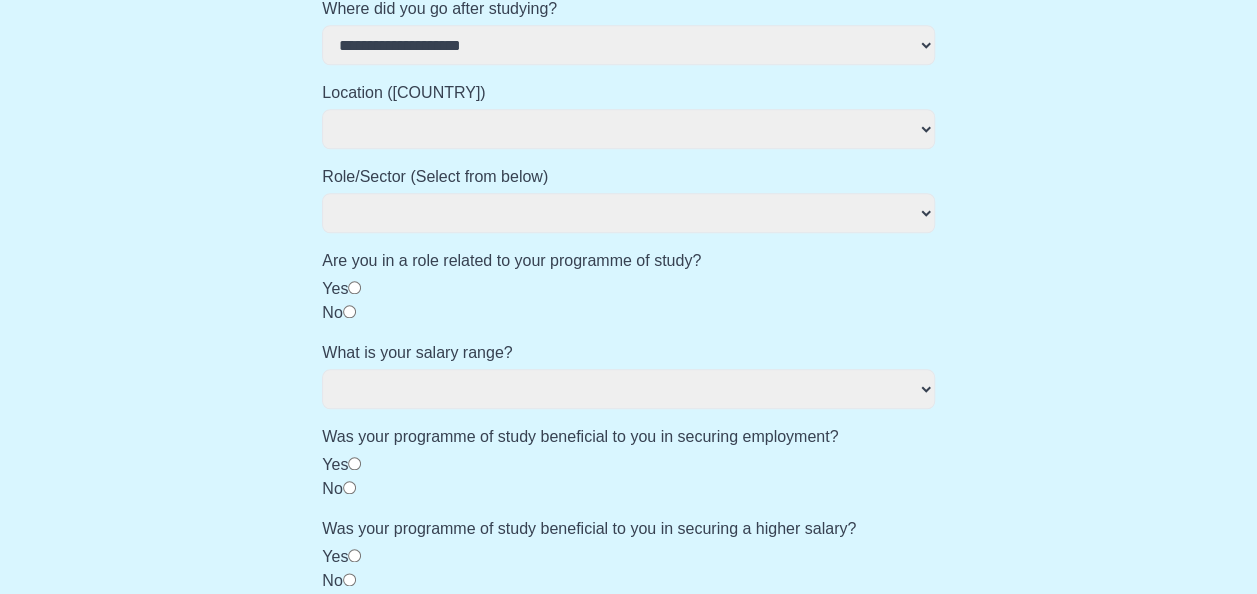 type on "**********" 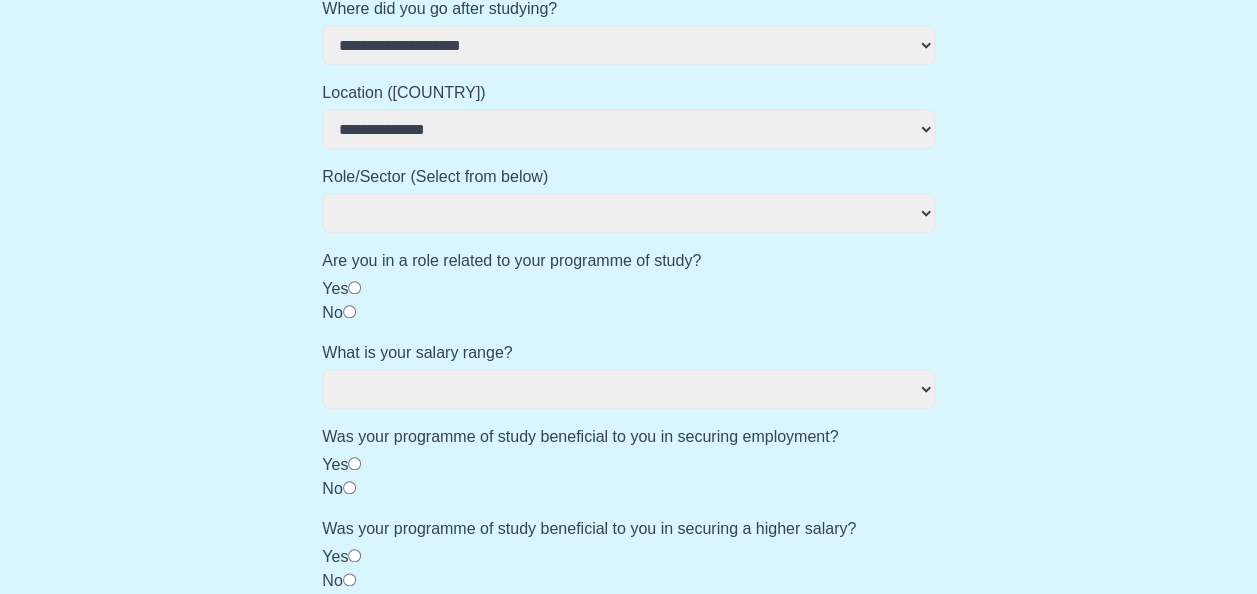 click on "**********" at bounding box center [628, 129] 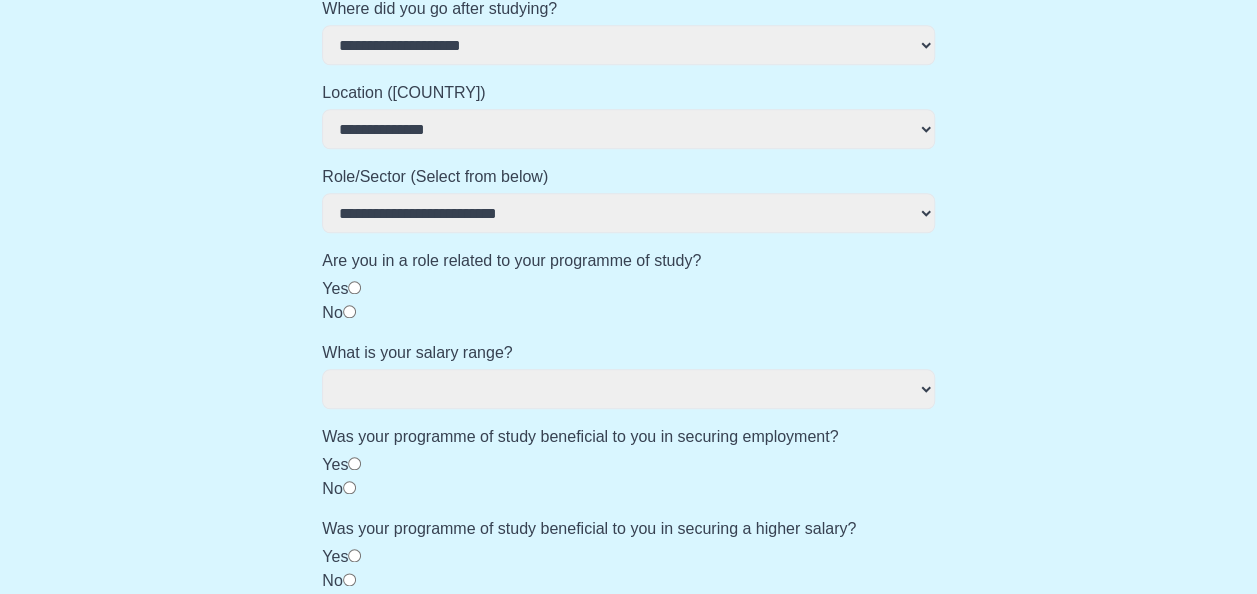 click on "[FIRST] [LAST] [FIRST] [LAST] [FIRST] [LAST] [FIRST] [LAST] [FIRST] [LAST] [FIRST] [LAST] [FIRST] [LAST] [FIRST] [LAST] [FIRST] [LAST]" at bounding box center (628, 213) 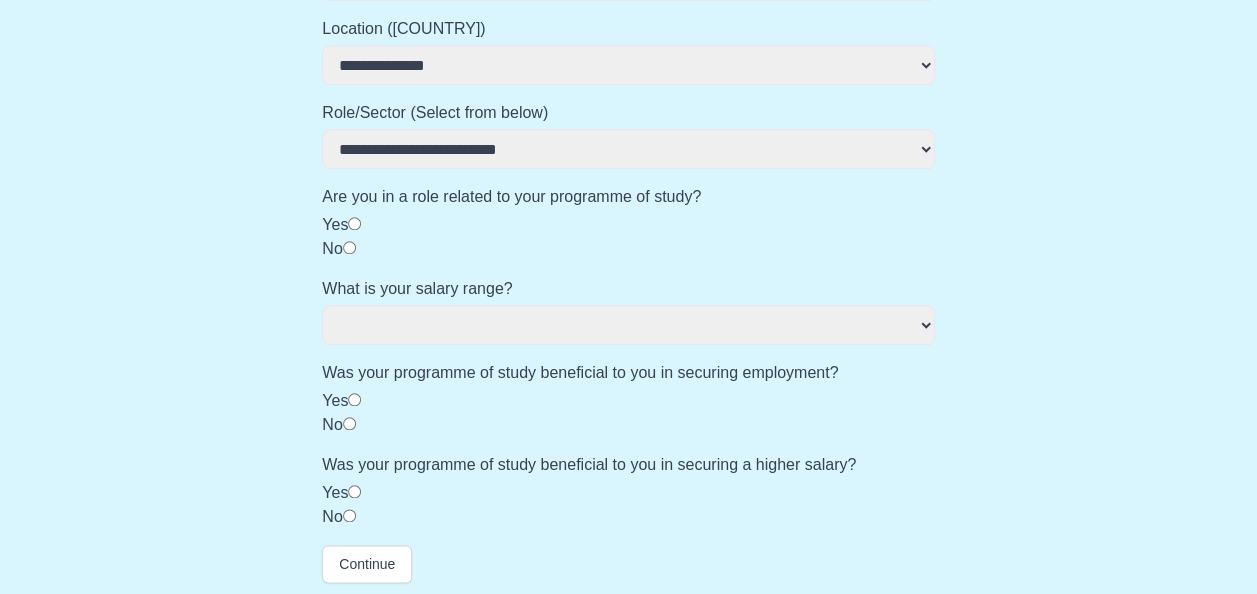 scroll, scrollTop: 924, scrollLeft: 0, axis: vertical 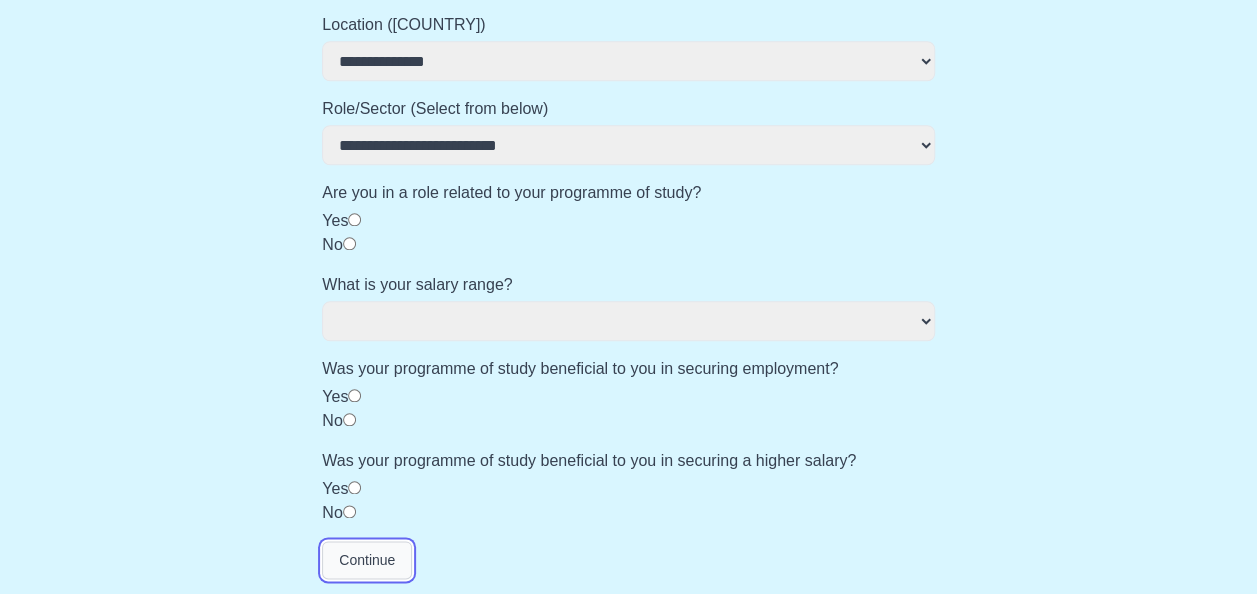 click on "Continue" at bounding box center [367, 560] 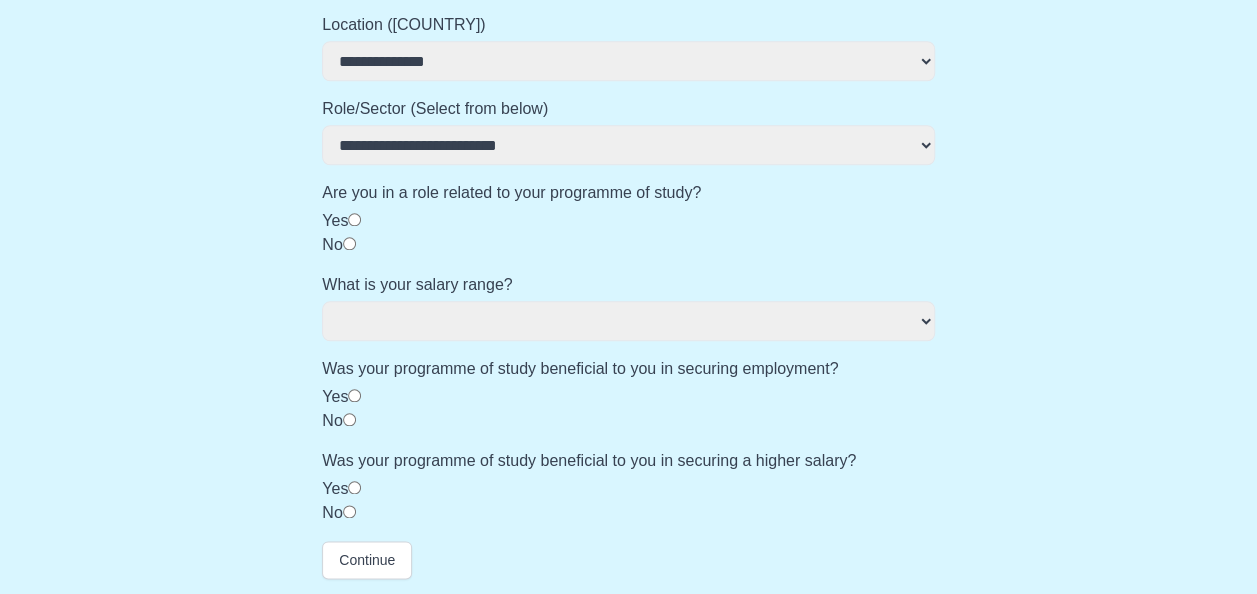 click on "[FIRST] [LAST] [FIRST] [LAST] [FIRST]" at bounding box center [628, 321] 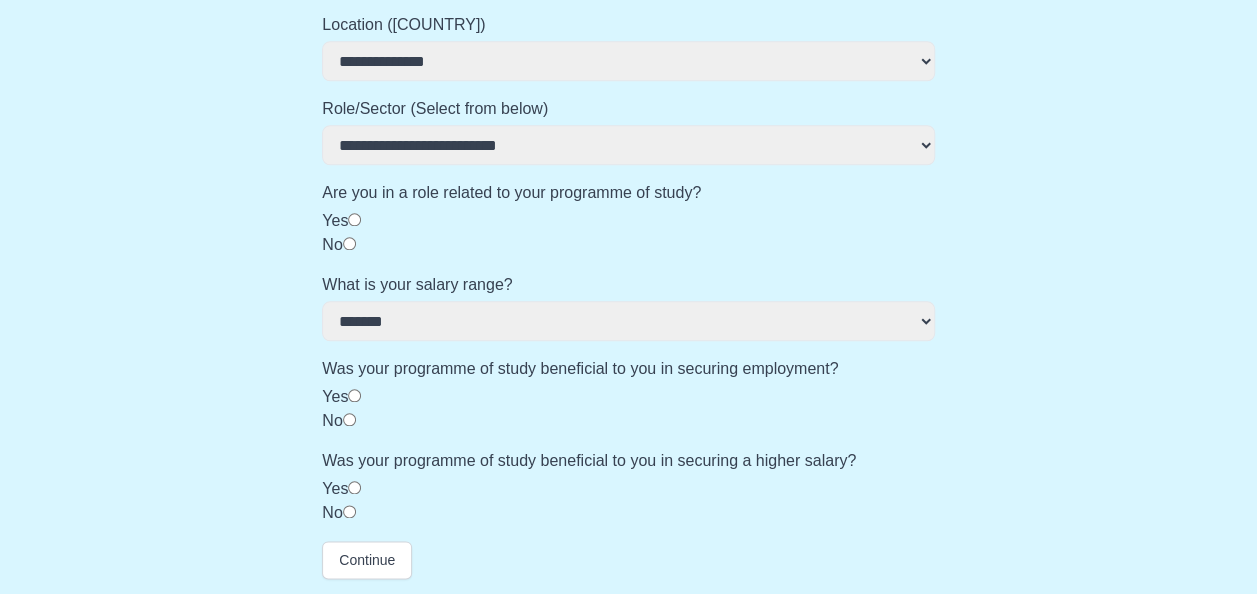 click on "[FIRST] [LAST] [FIRST] [LAST] [FIRST]" at bounding box center (628, 321) 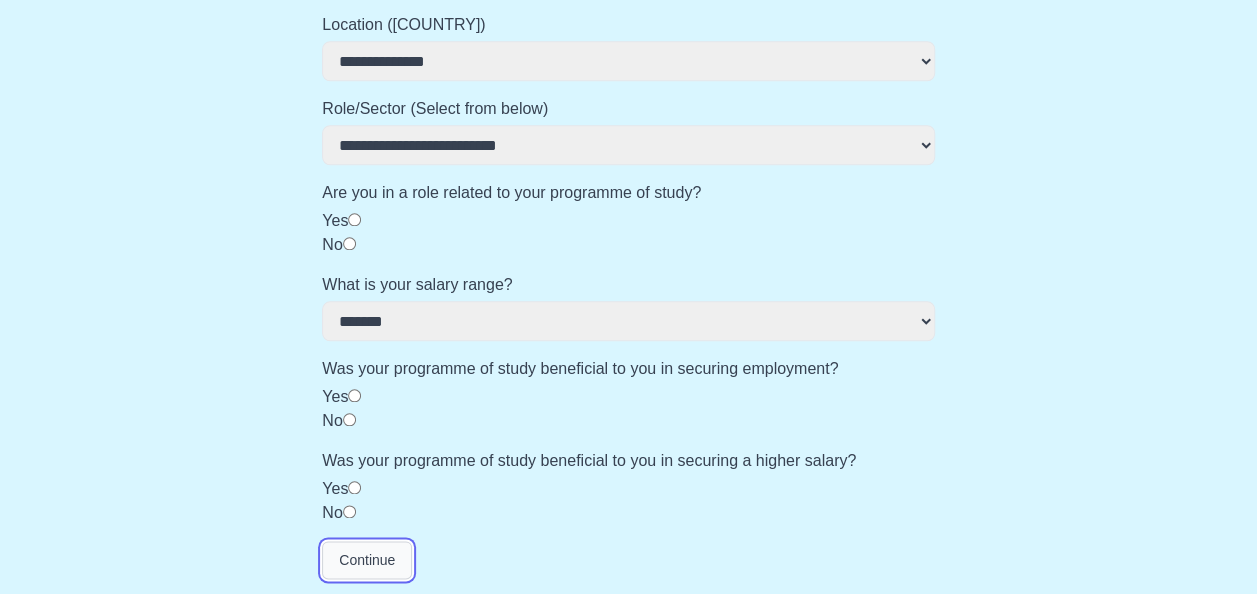 click on "Continue" at bounding box center [367, 560] 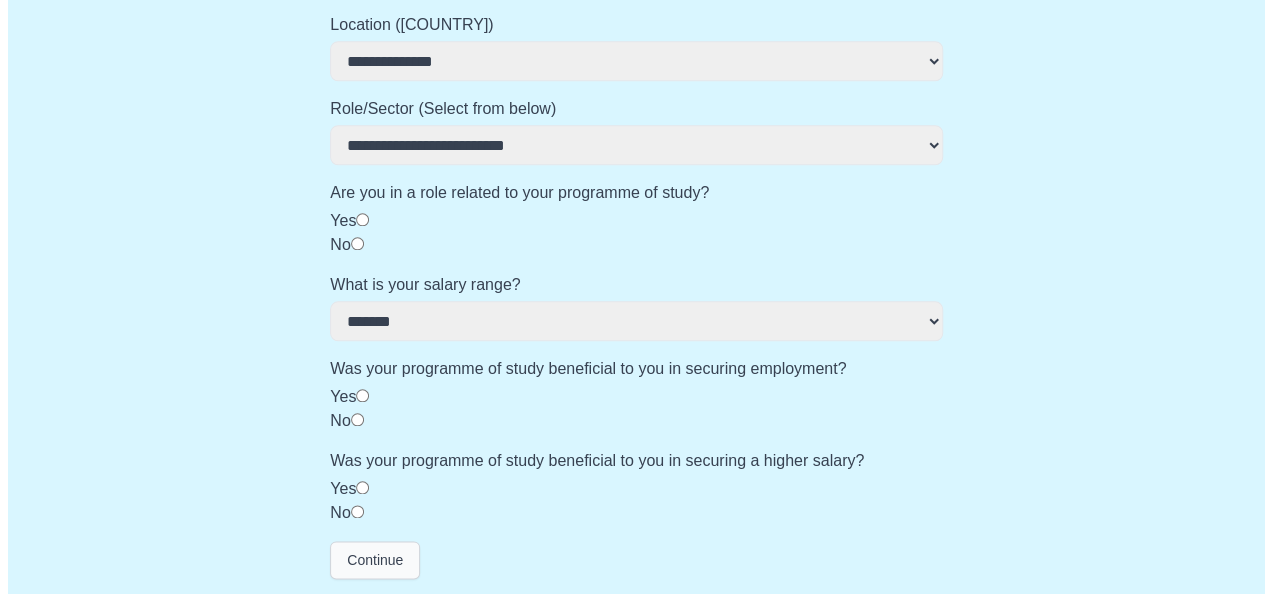scroll, scrollTop: 0, scrollLeft: 0, axis: both 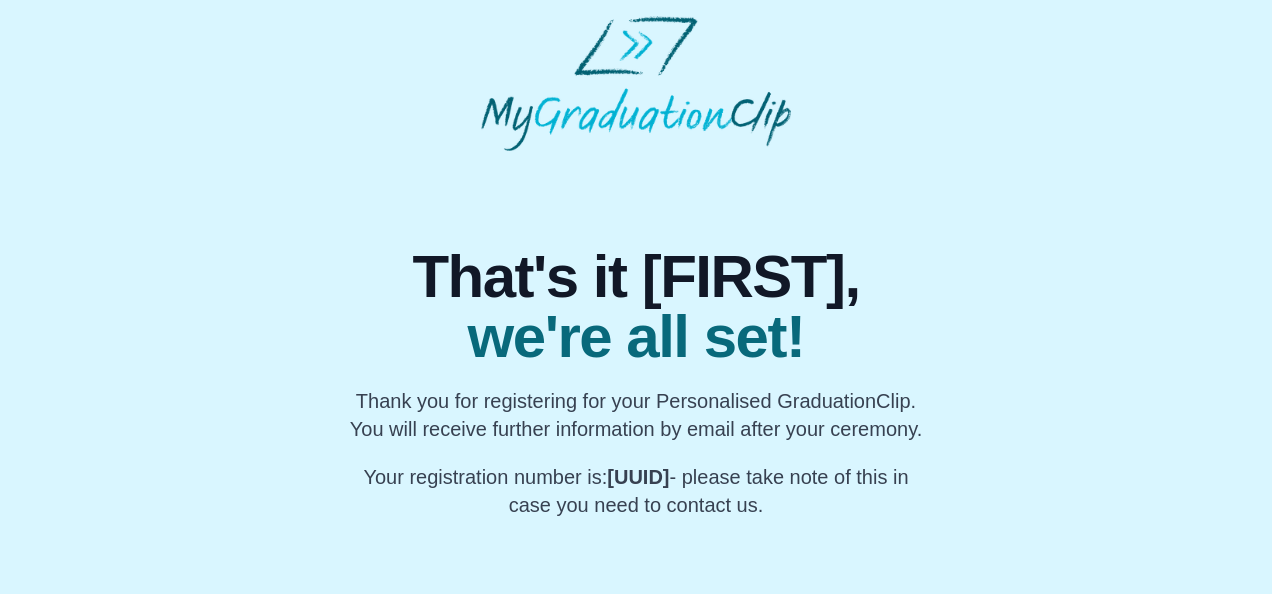 click on "That's it [FIRST], we're all set!  Thank you for registering for your Personalised GraduationClip. You will receive further information by email after your ceremony.   Your registration number is:  [UUID]  - please take note of this in case you need to contact us." at bounding box center (636, 267) 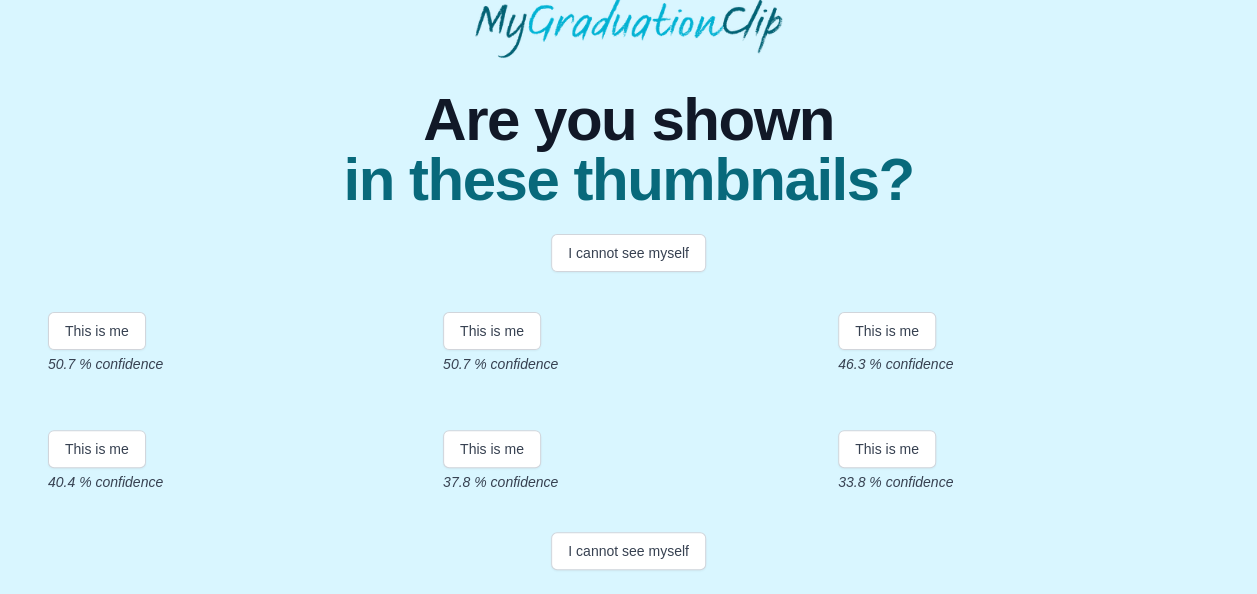 scroll, scrollTop: 228, scrollLeft: 0, axis: vertical 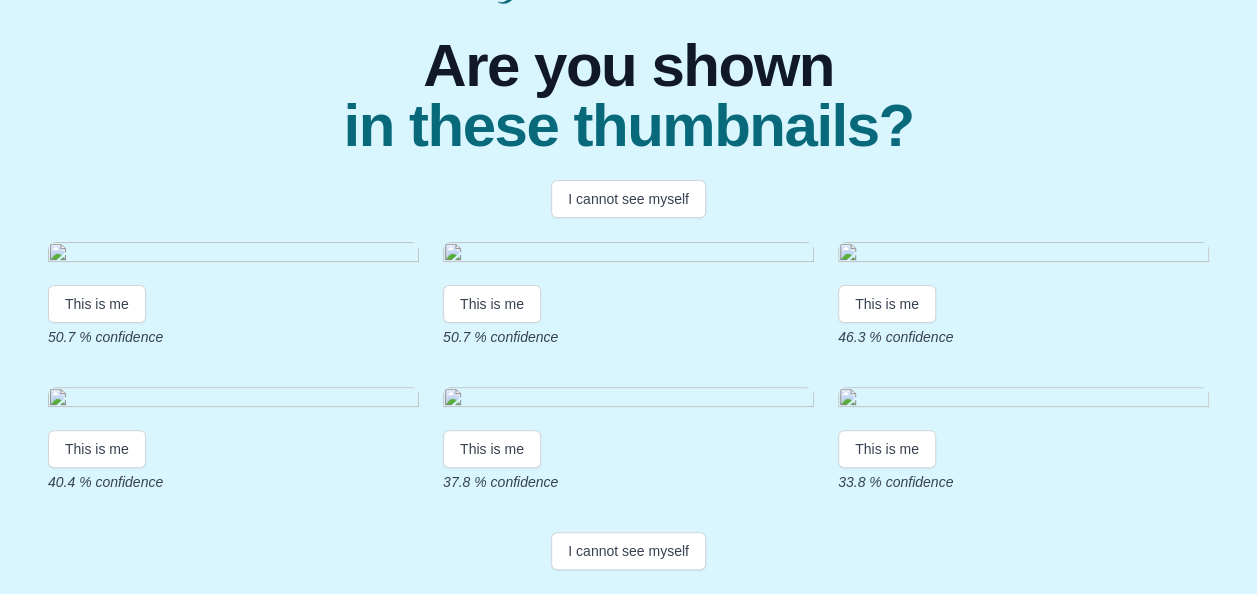 click at bounding box center [628, 255] 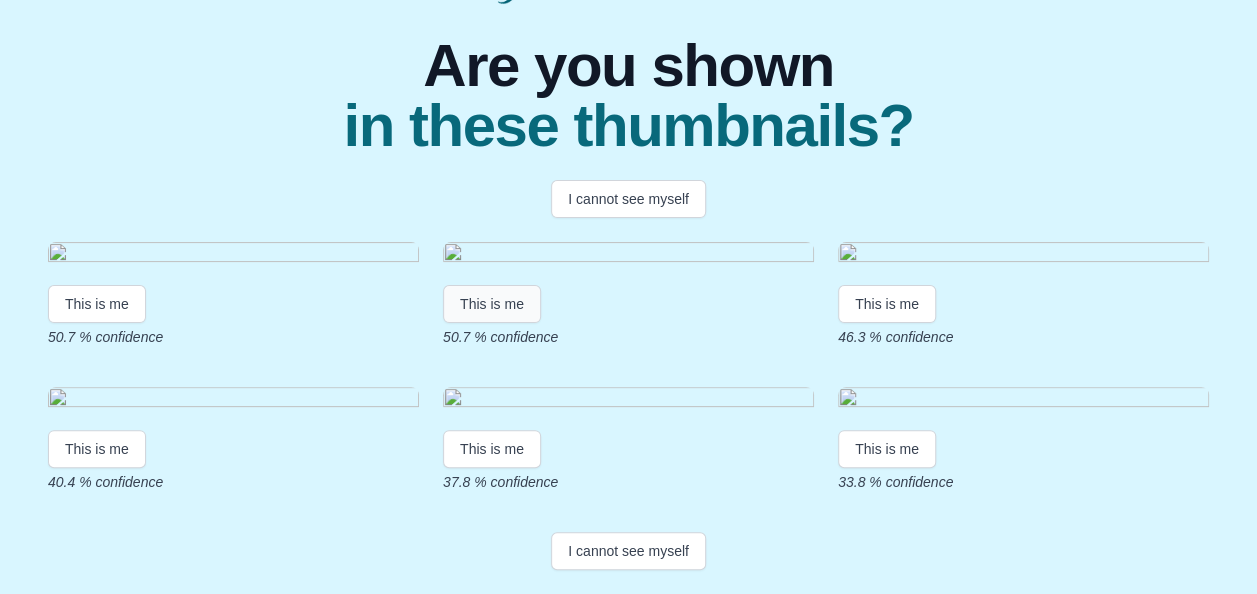 click on "This is me" at bounding box center [492, 304] 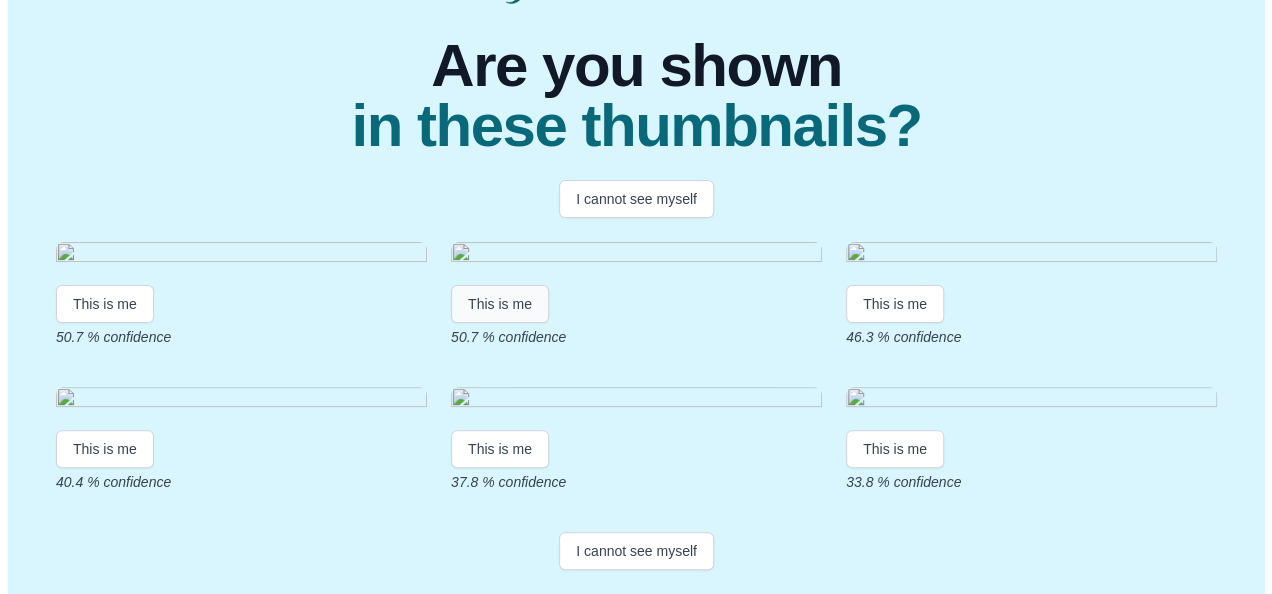 scroll, scrollTop: 0, scrollLeft: 0, axis: both 